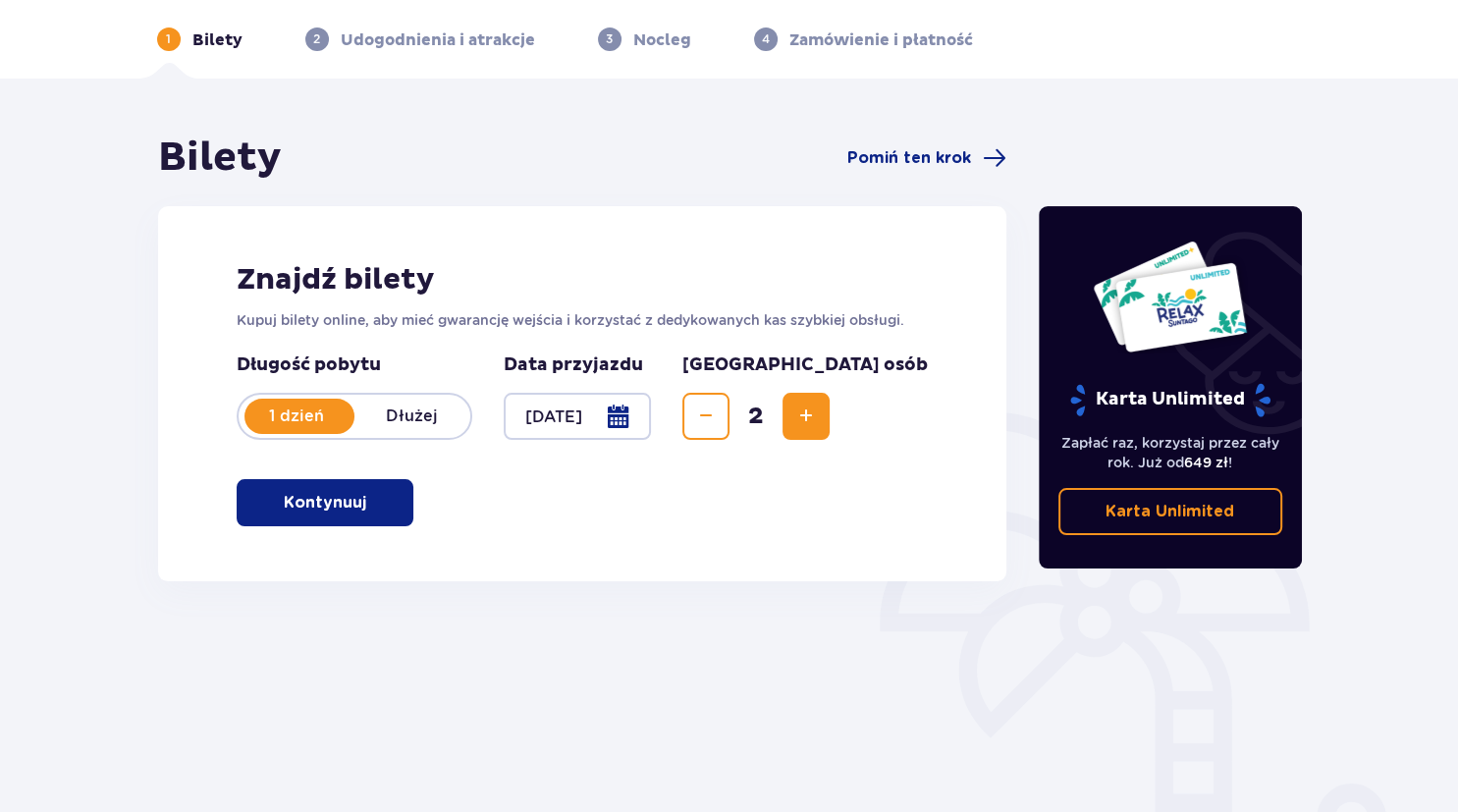 scroll, scrollTop: 103, scrollLeft: 0, axis: vertical 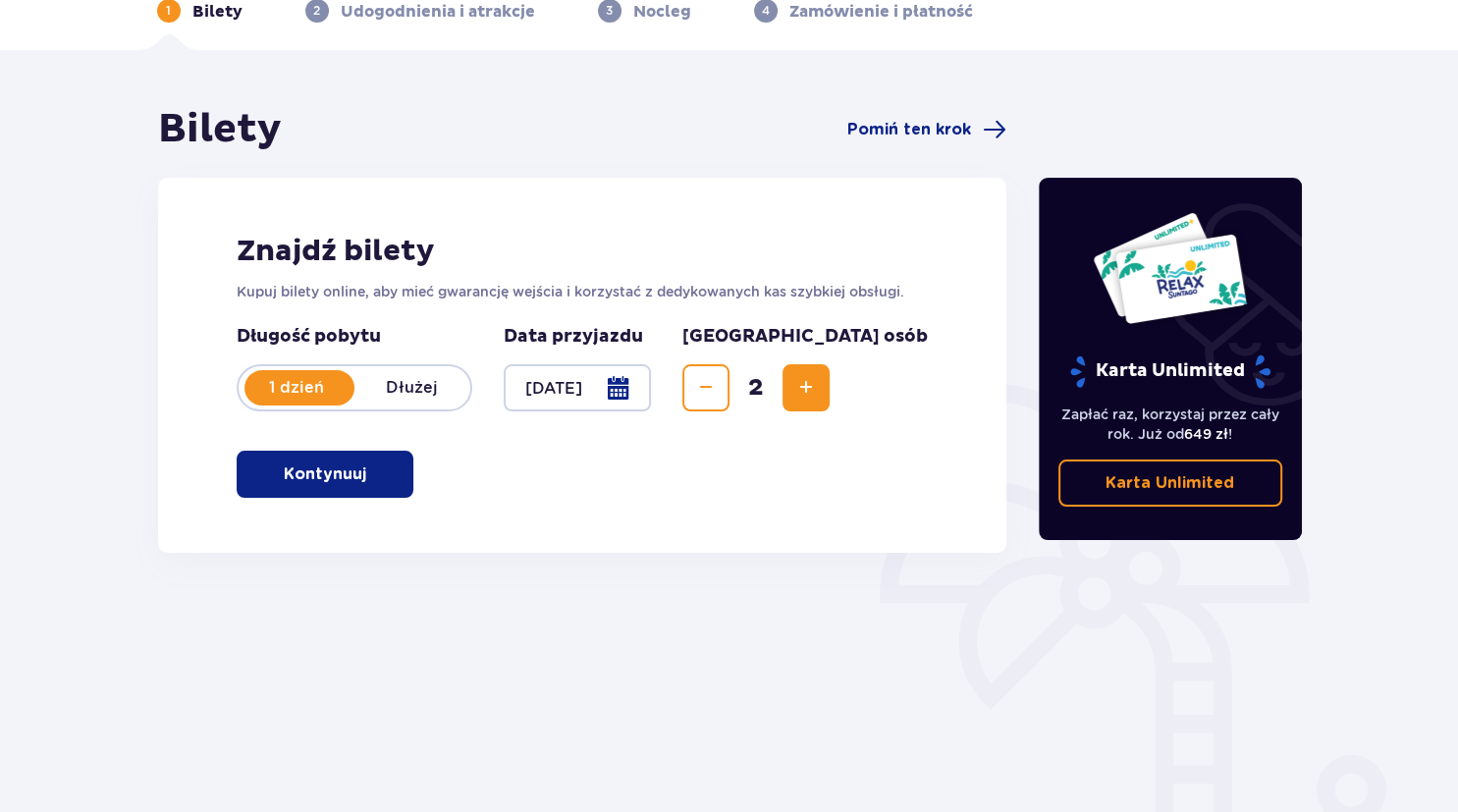click at bounding box center (370, 474) 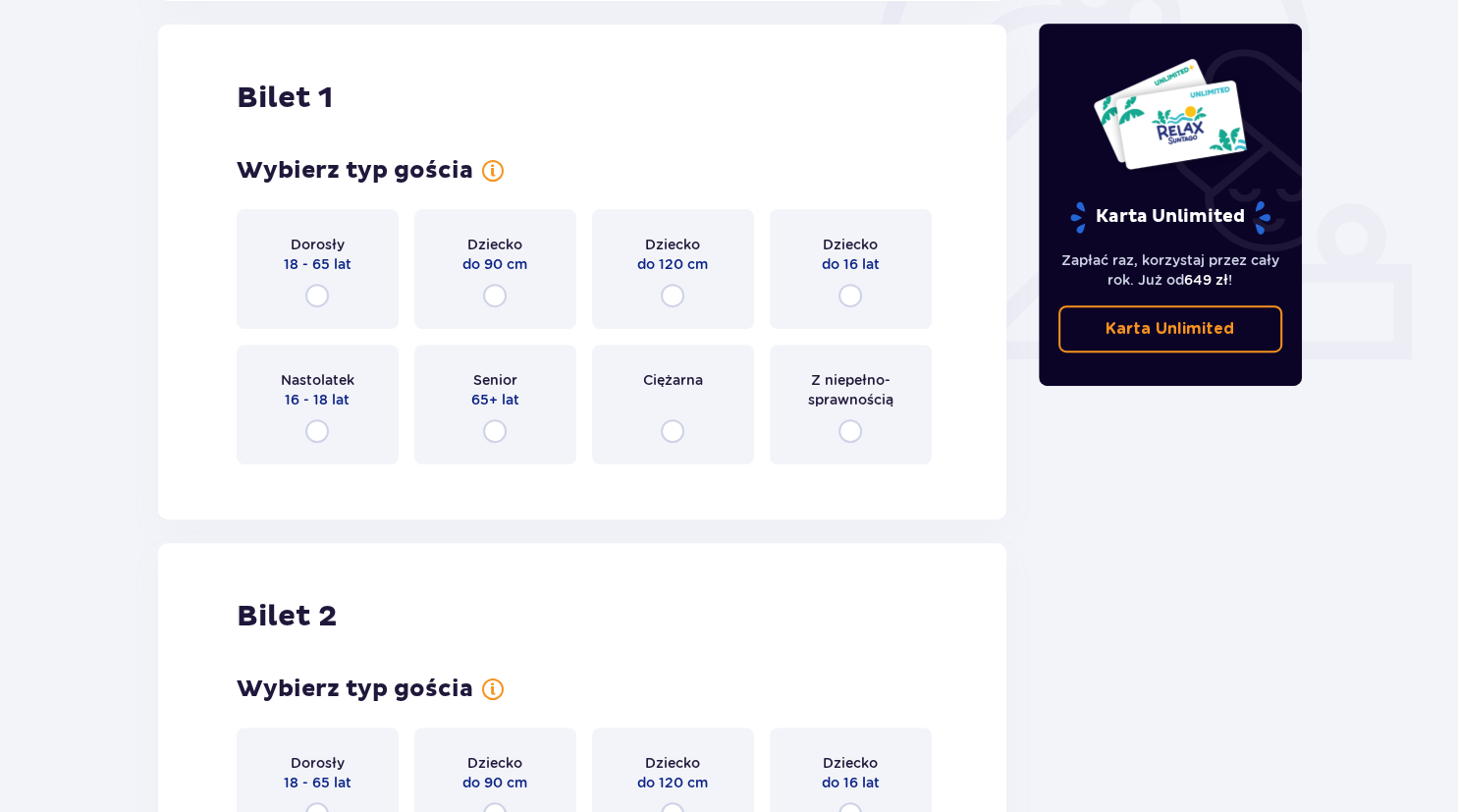 scroll, scrollTop: 656, scrollLeft: 0, axis: vertical 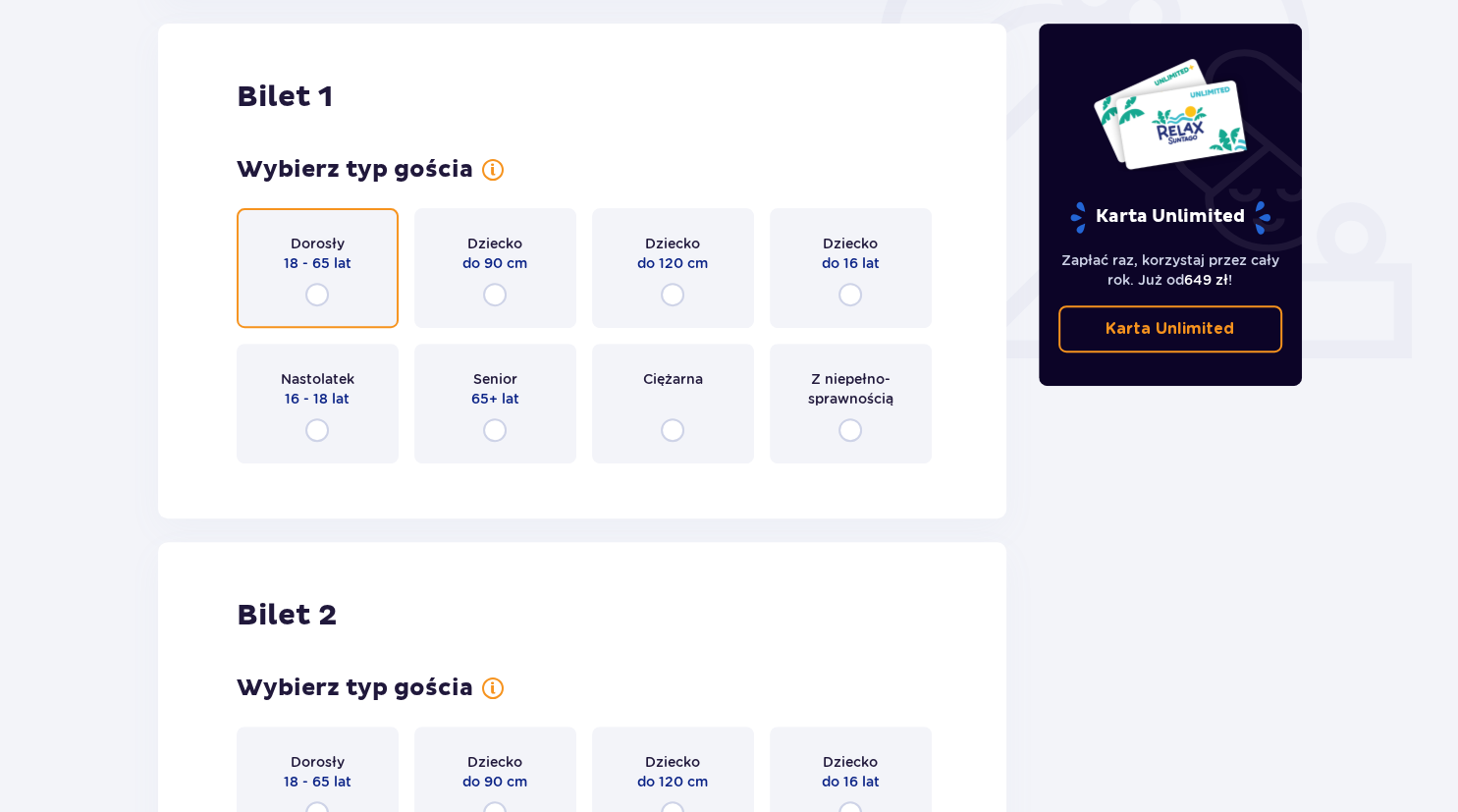 click at bounding box center [317, 295] 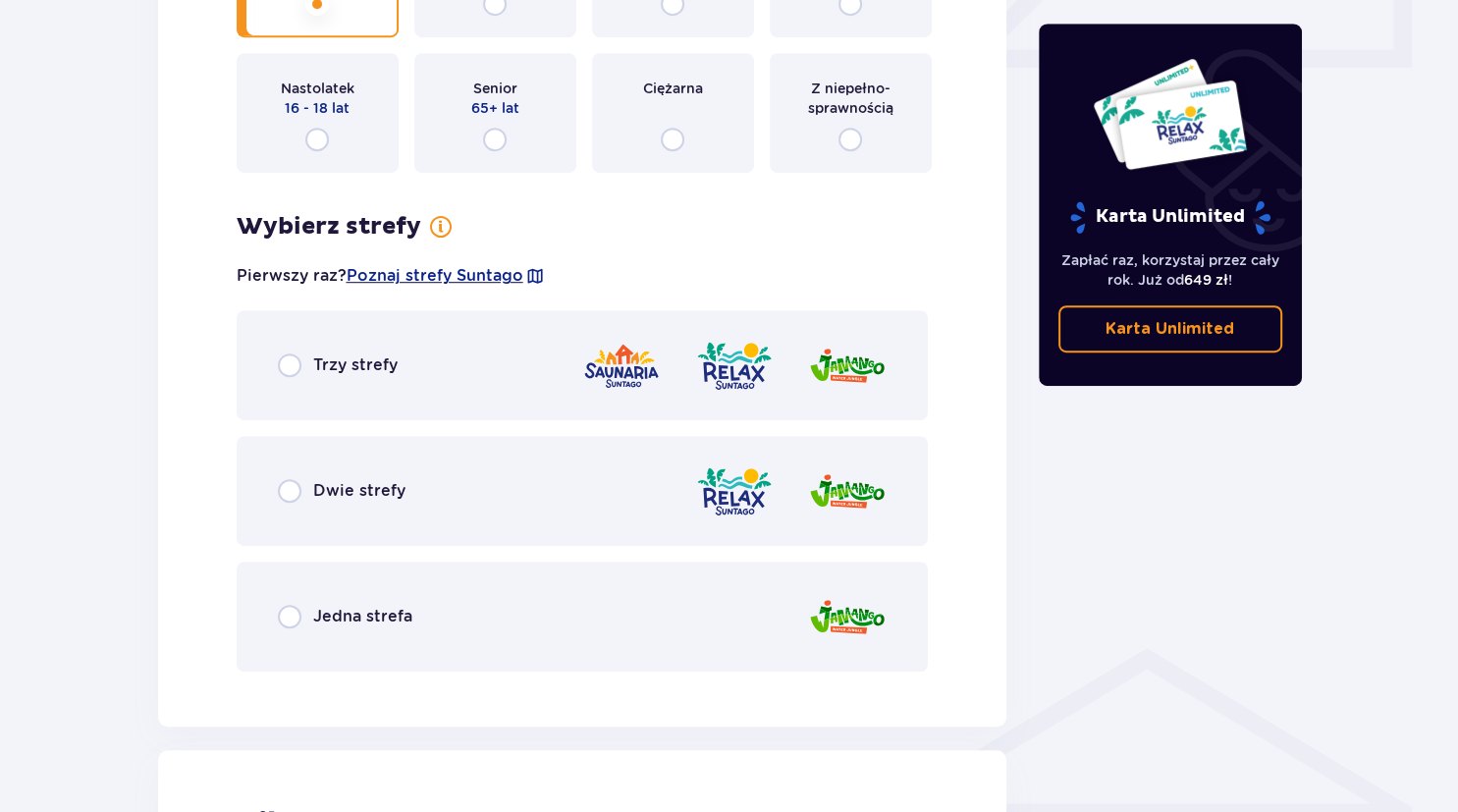 scroll, scrollTop: 1031, scrollLeft: 0, axis: vertical 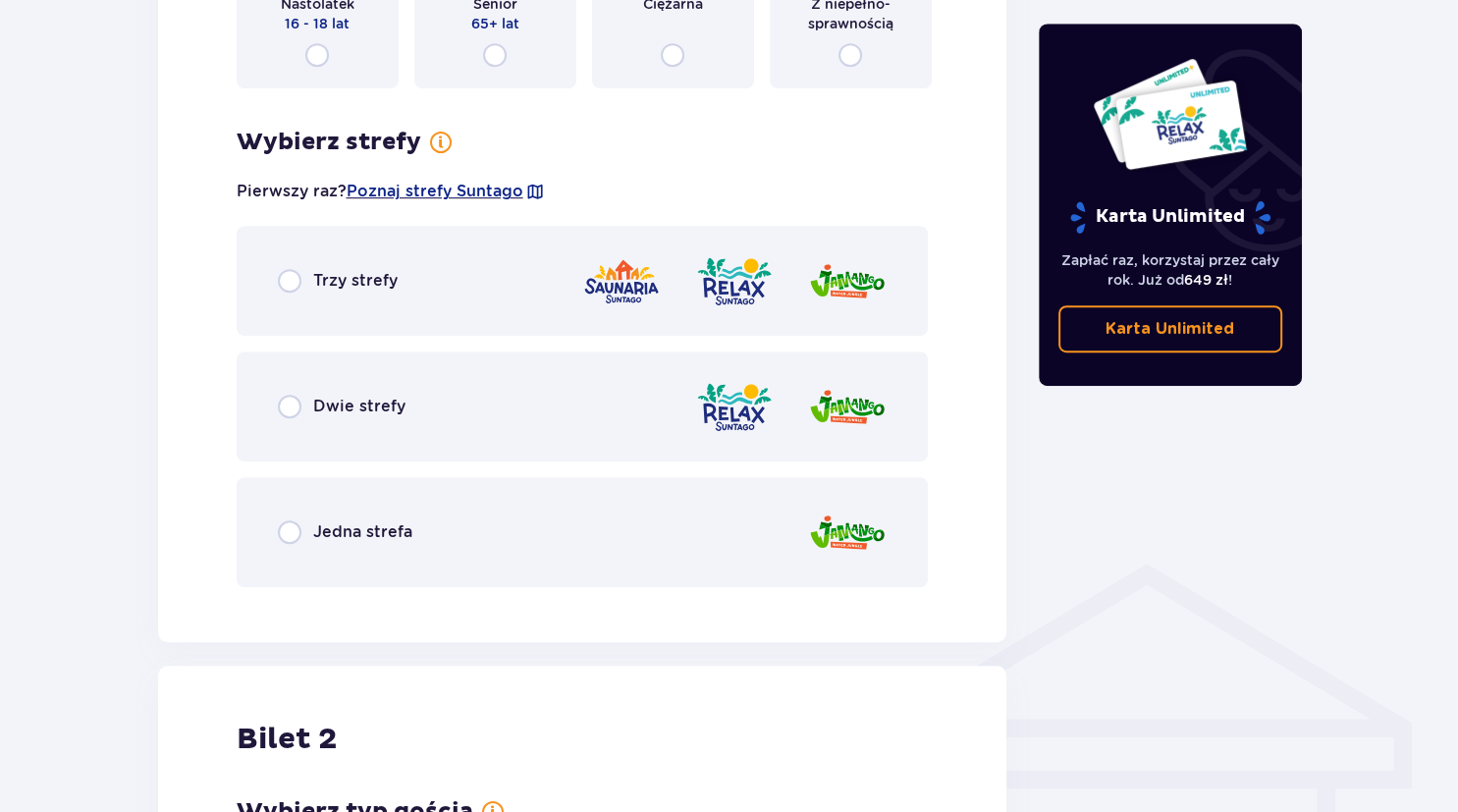 click on "Jedna strefa" at bounding box center [362, 532] 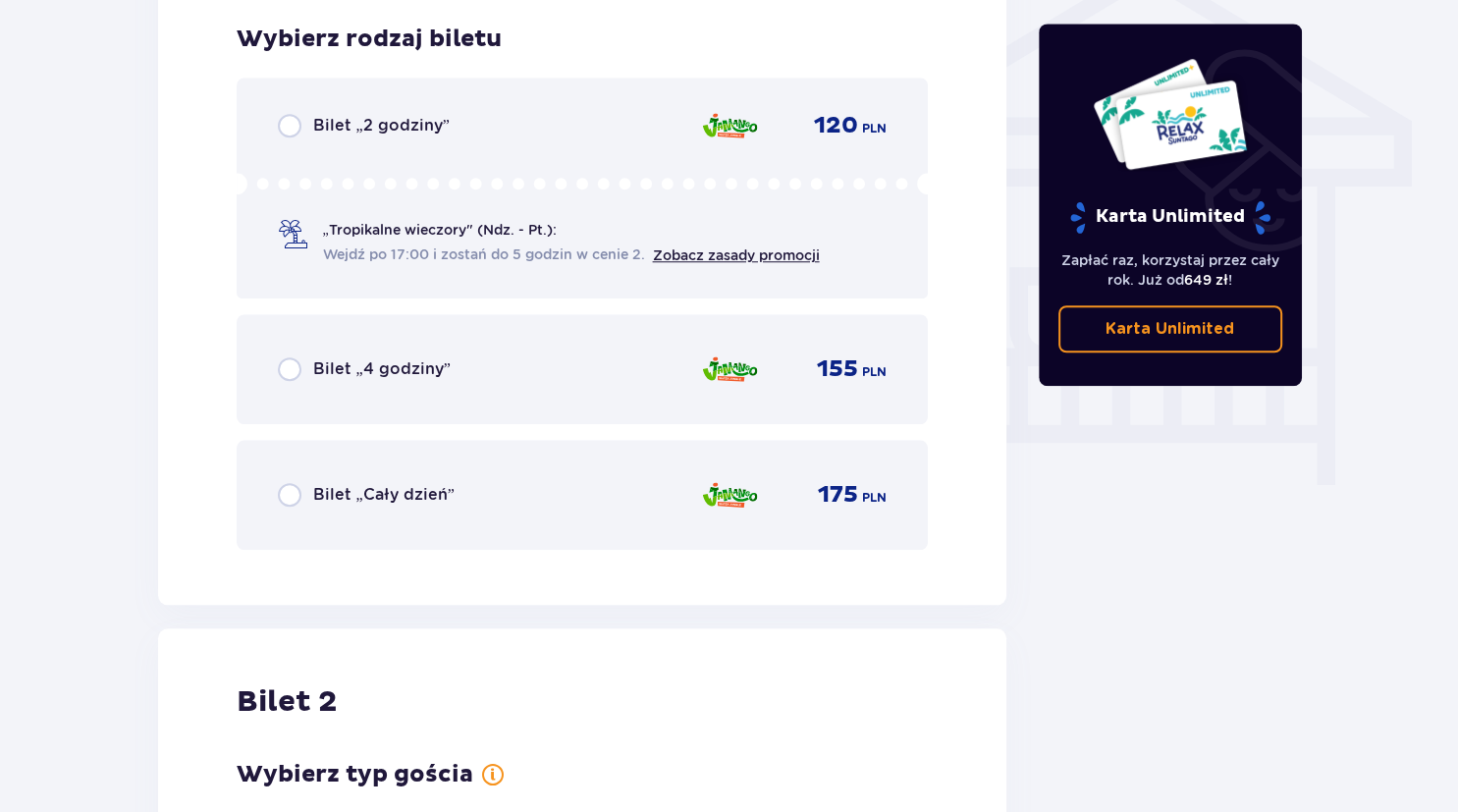 scroll, scrollTop: 1634, scrollLeft: 0, axis: vertical 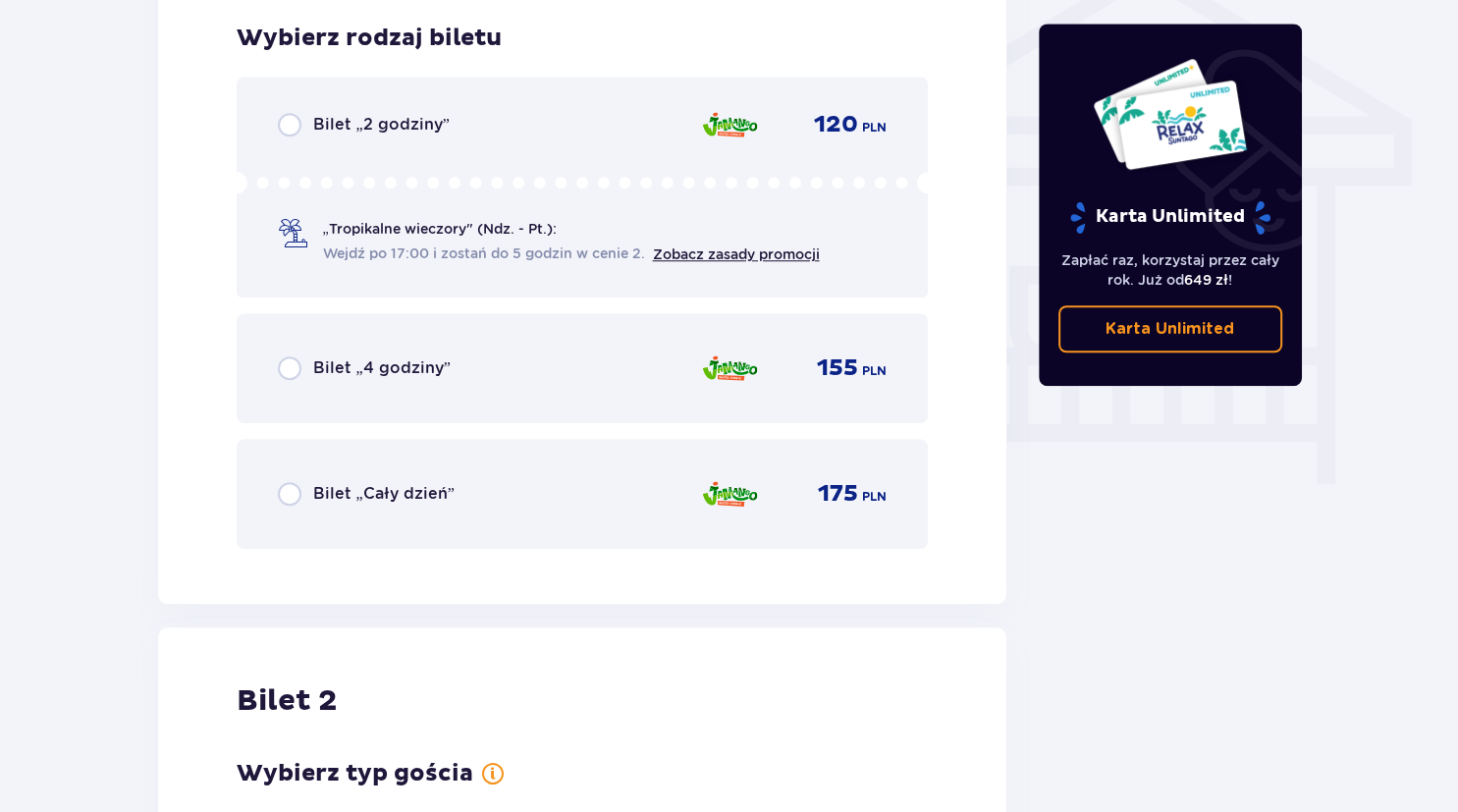 click on "Bilet „Cały dzień”" at bounding box center (366, 494) 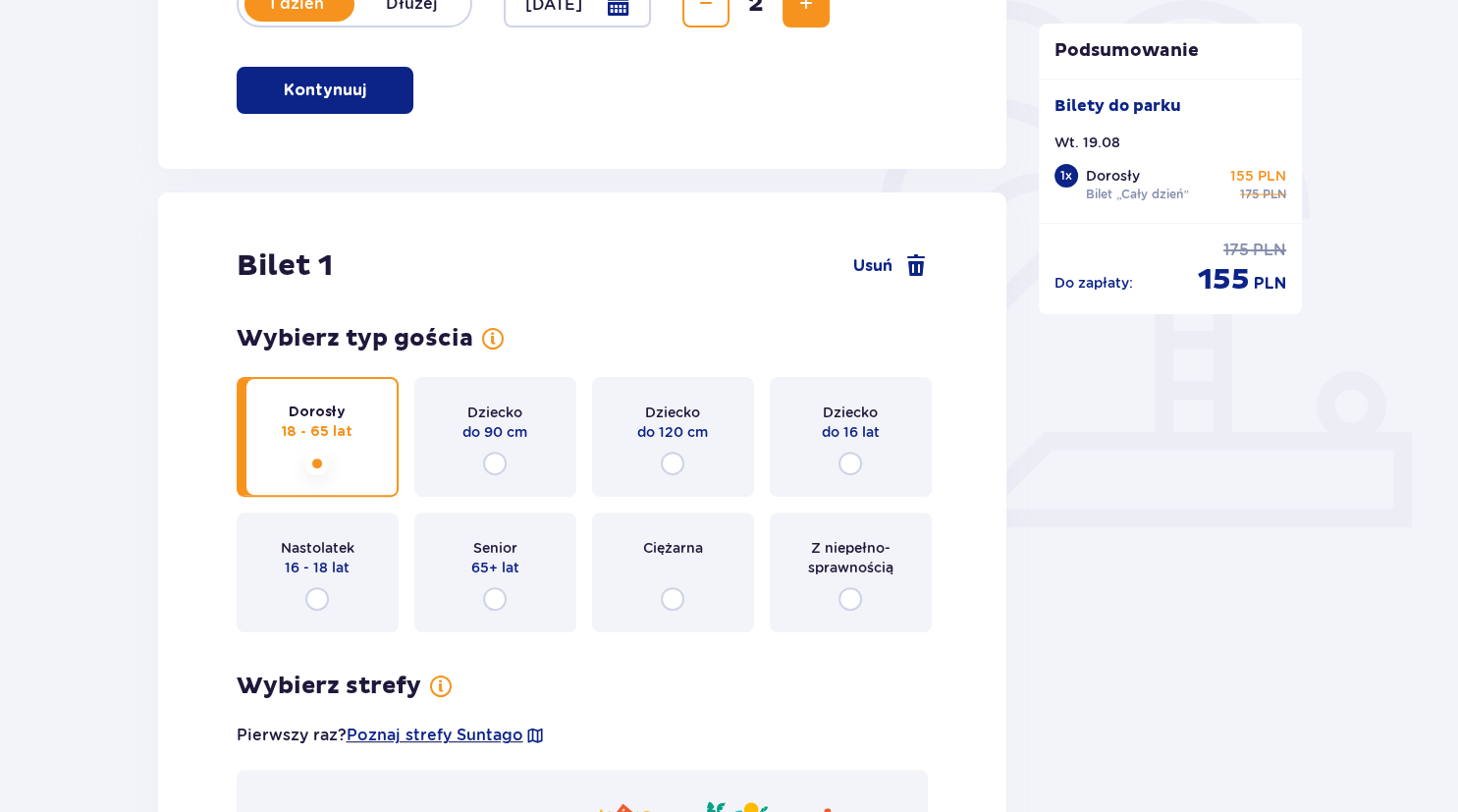 scroll, scrollTop: 445, scrollLeft: 0, axis: vertical 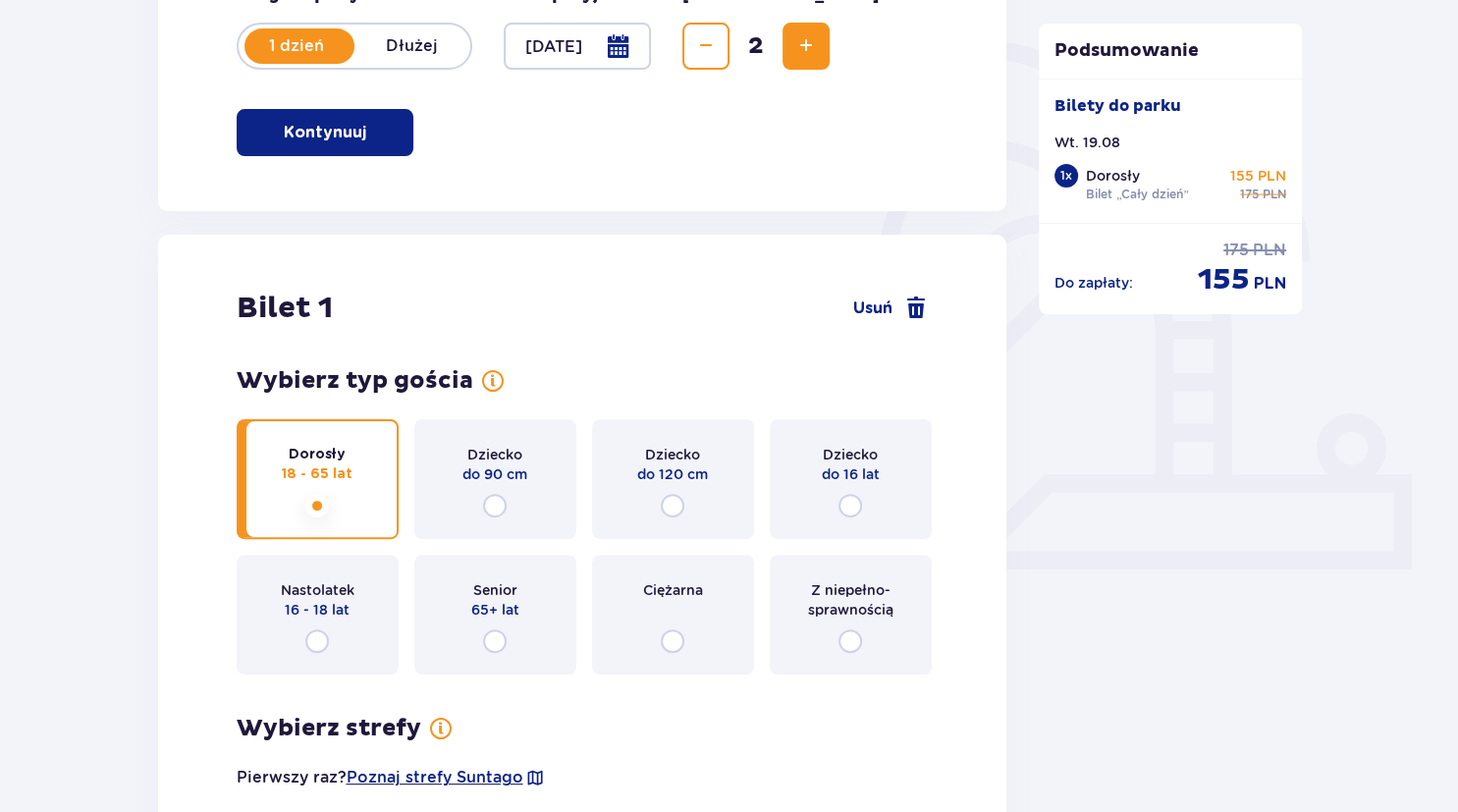 click on "Z niepełno­sprawnością" at bounding box center [850, 615] 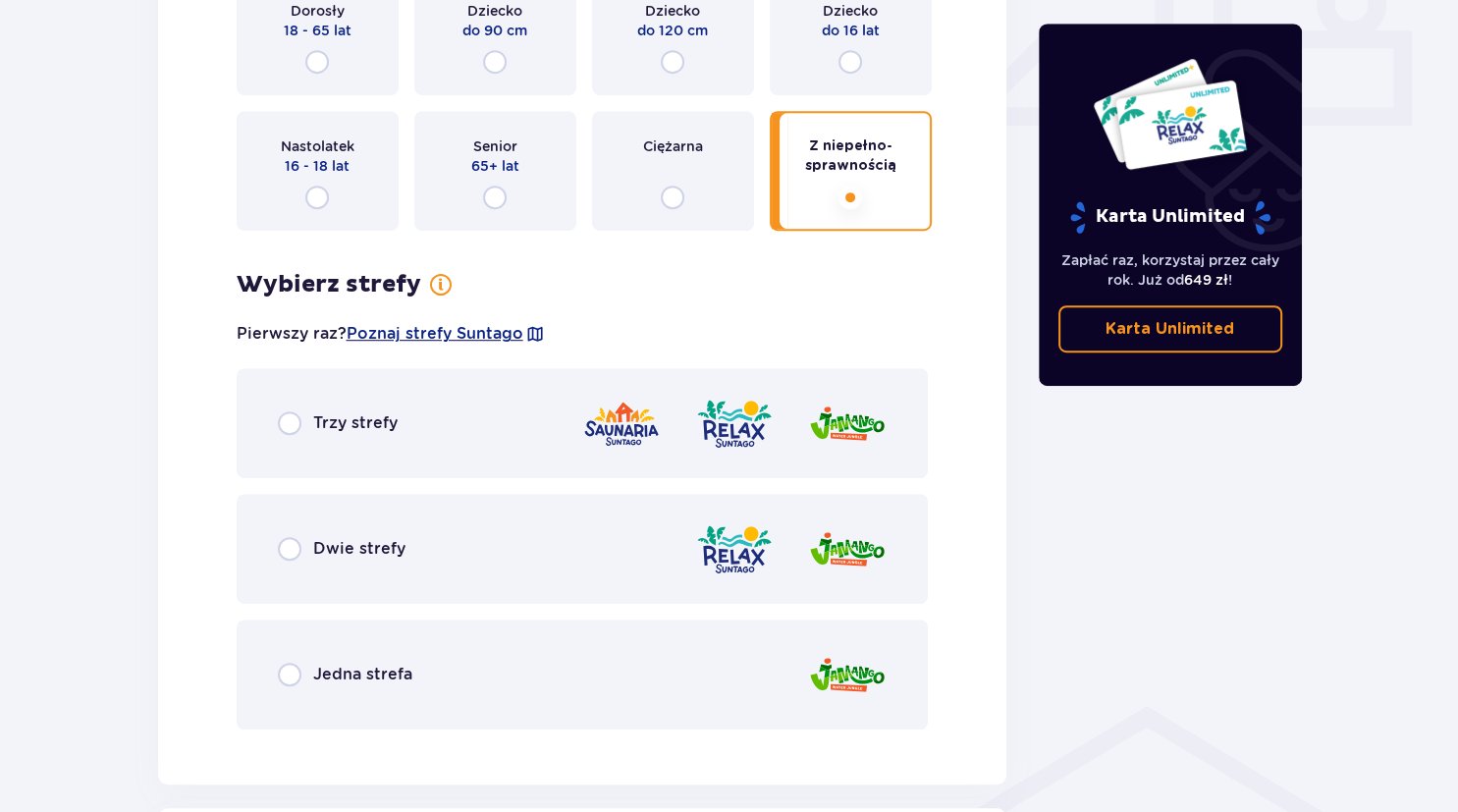 scroll, scrollTop: 1135, scrollLeft: 0, axis: vertical 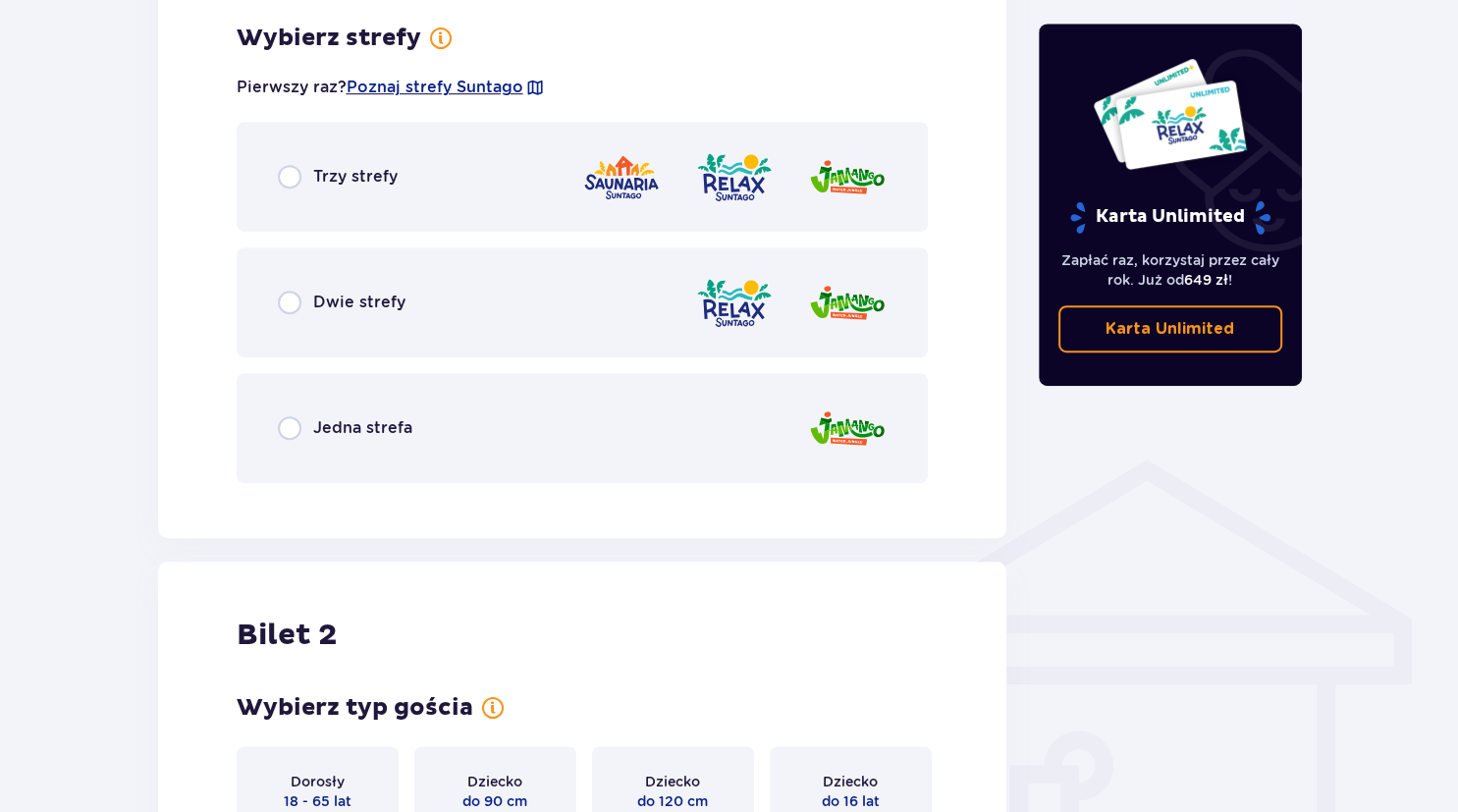 click on "Jedna strefa" at bounding box center [582, 428] 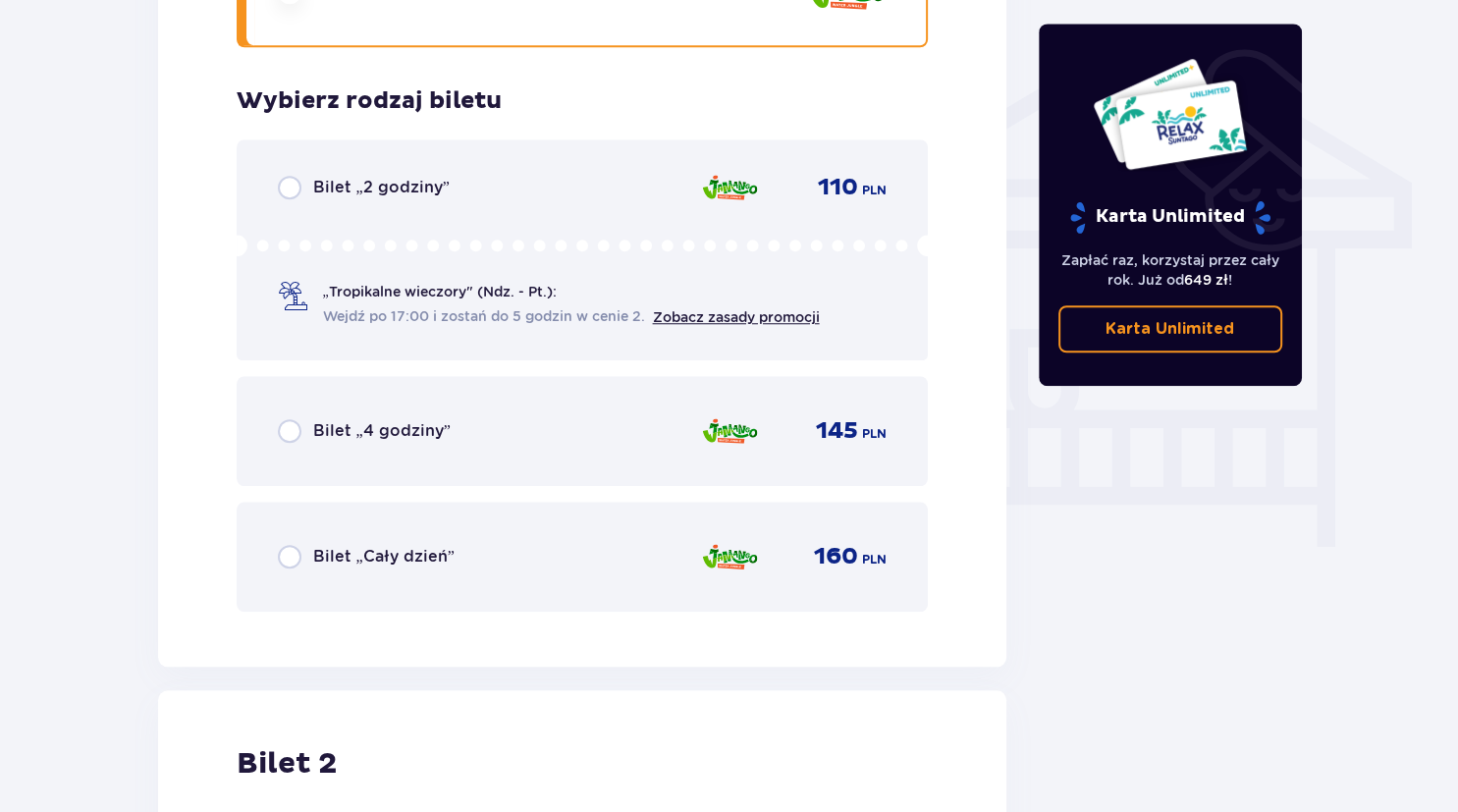 scroll, scrollTop: 1634, scrollLeft: 0, axis: vertical 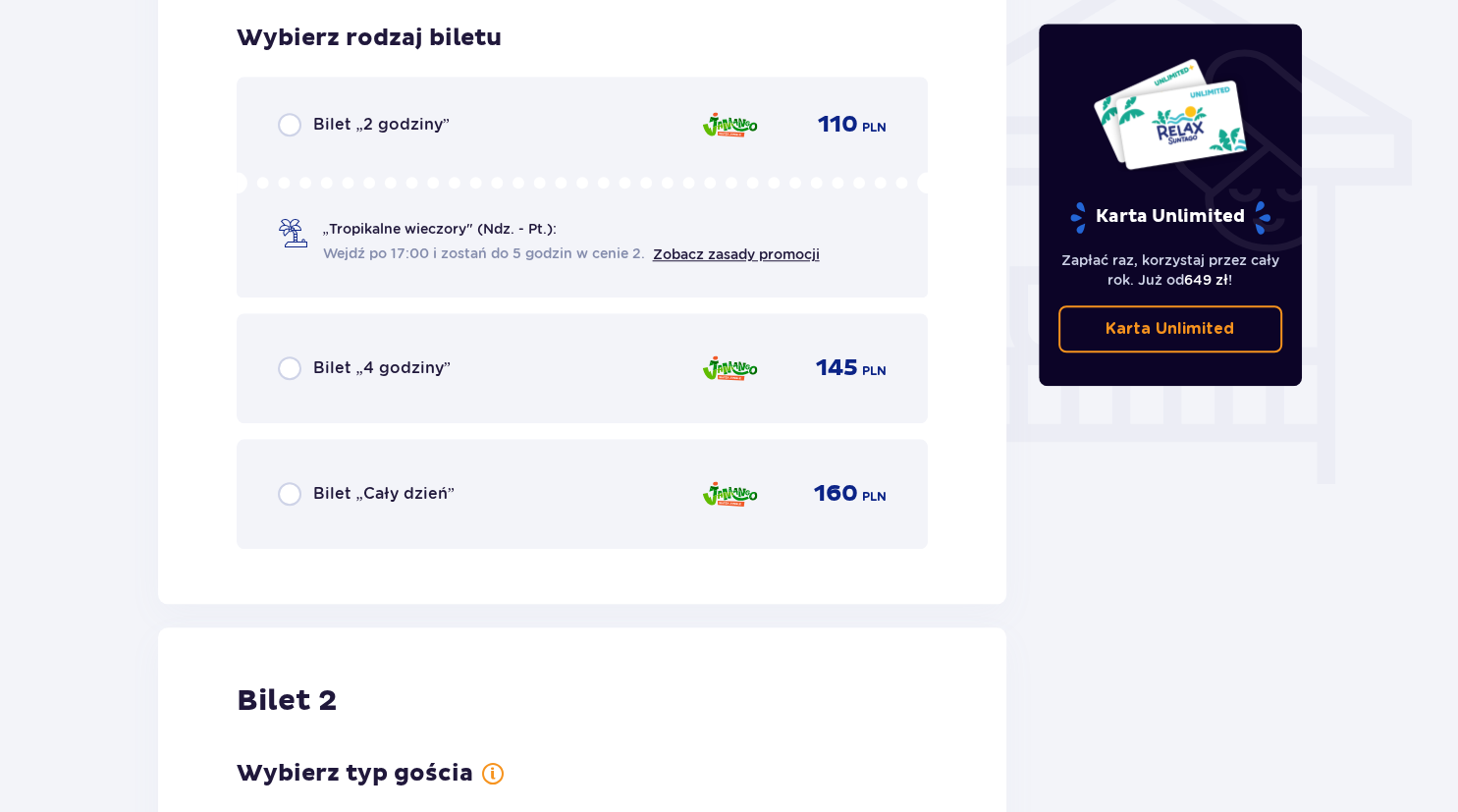 click on "Bilet „Cały dzień” 160 PLN" at bounding box center [582, 494] 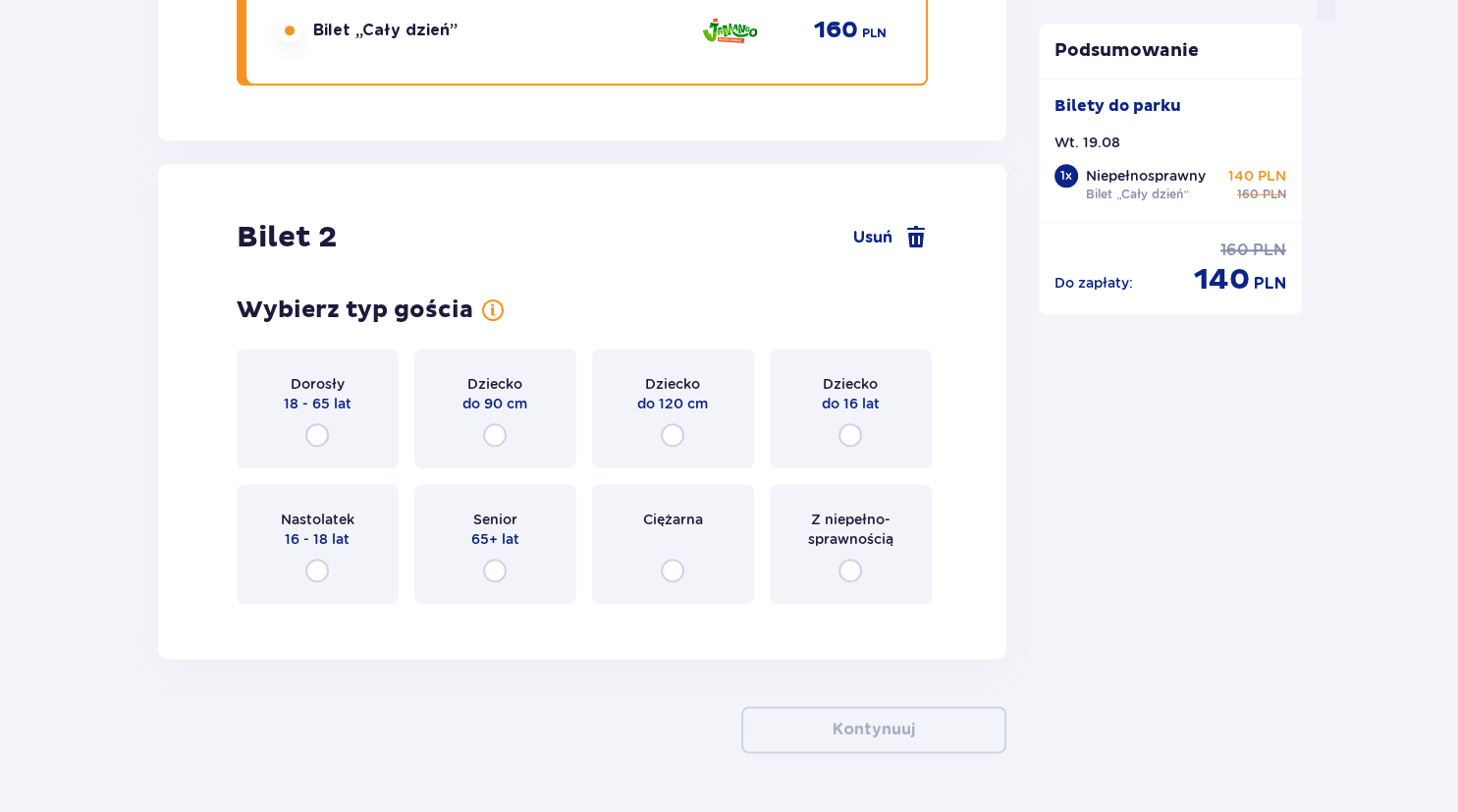 scroll, scrollTop: 2155, scrollLeft: 0, axis: vertical 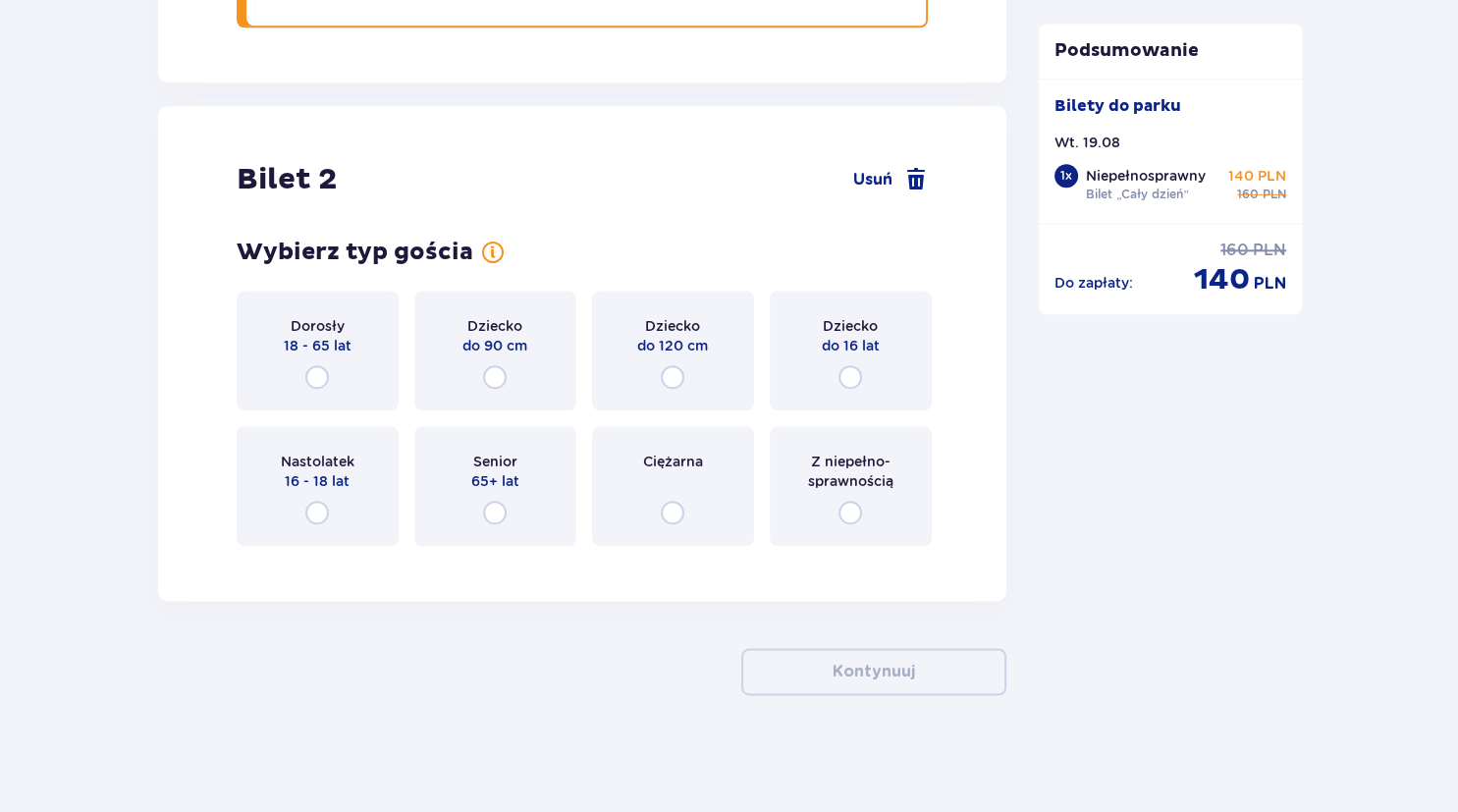 click on "16 - 18 lat" at bounding box center (317, 481) 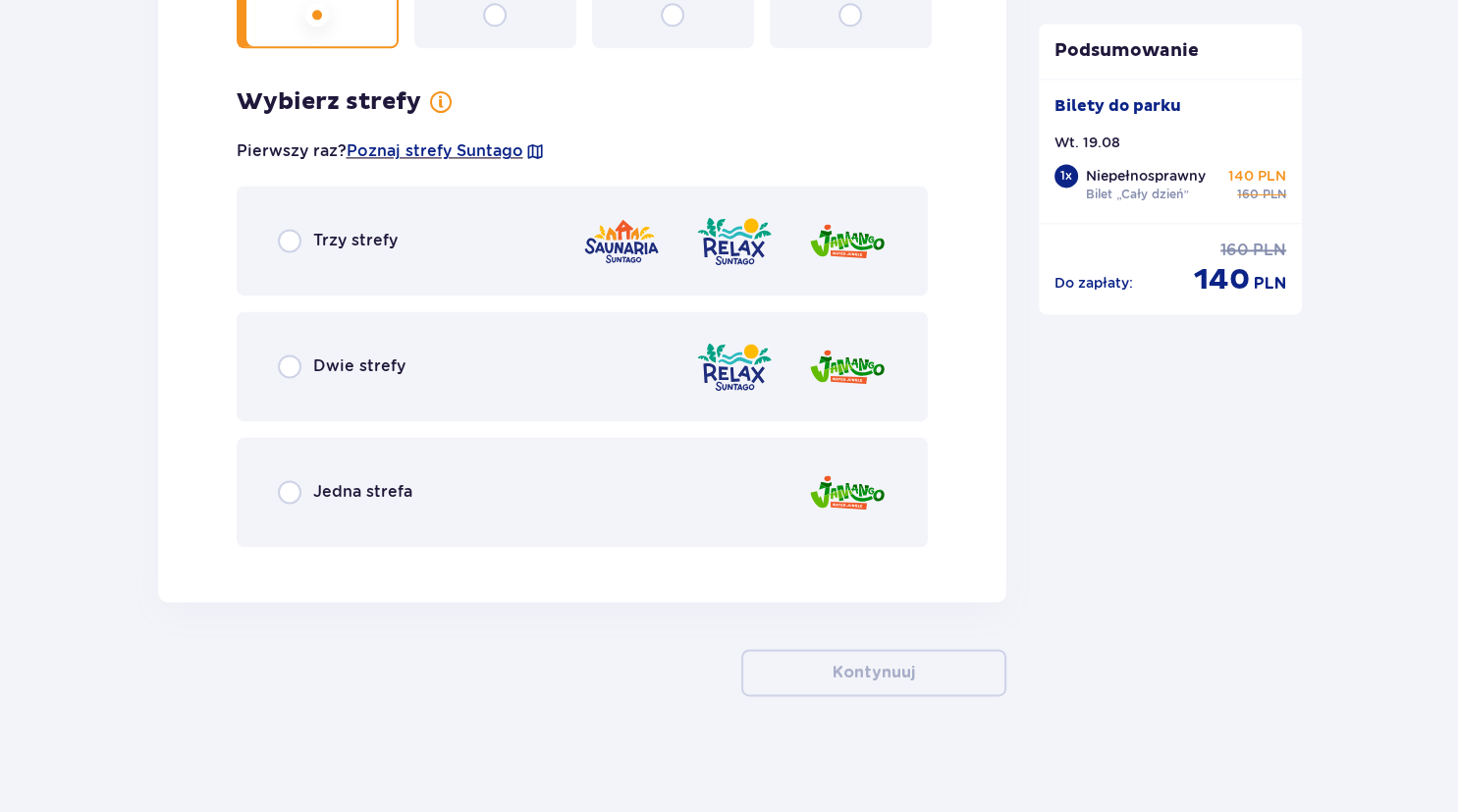 scroll, scrollTop: 2654, scrollLeft: 0, axis: vertical 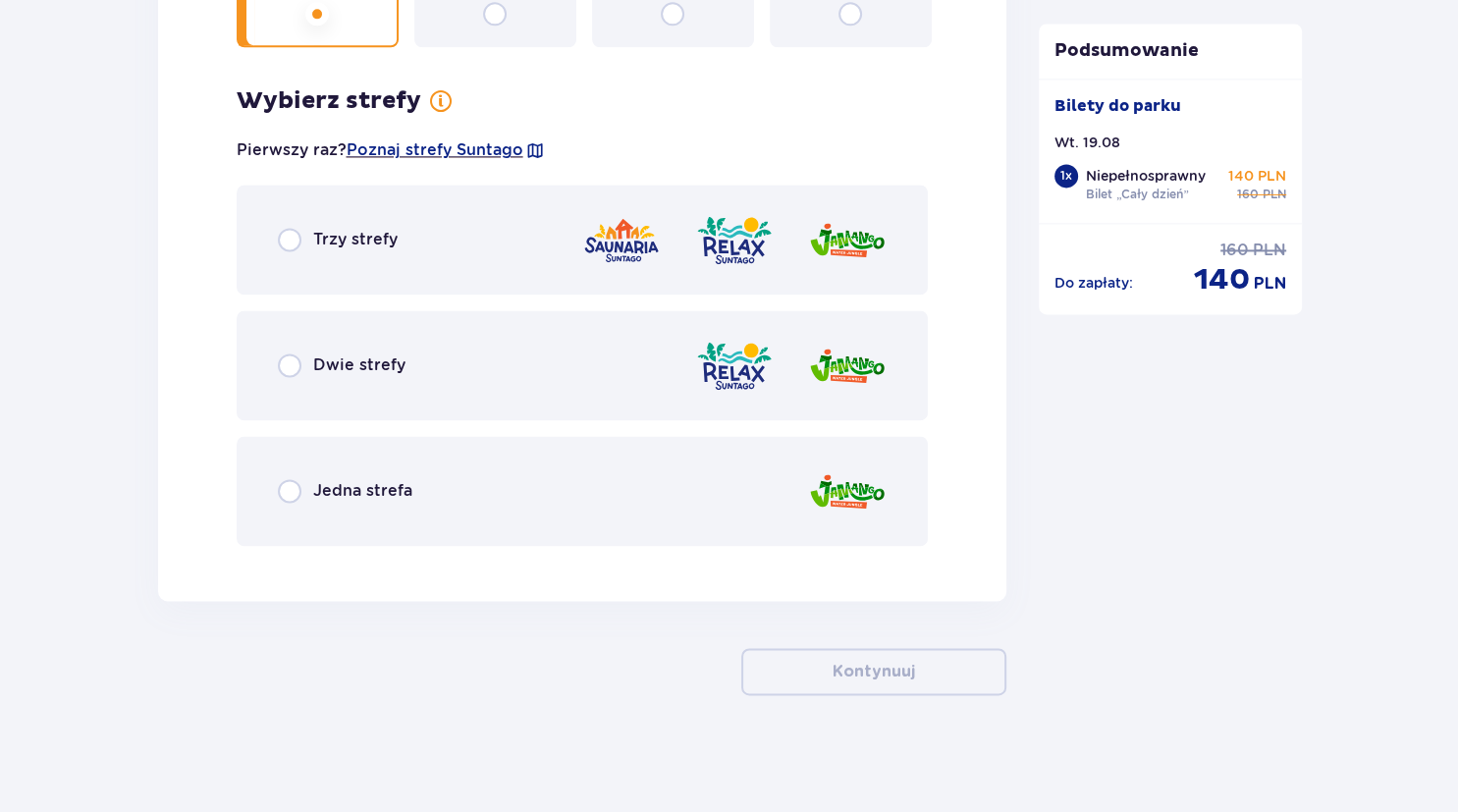 click on "Jedna strefa" at bounding box center [582, 491] 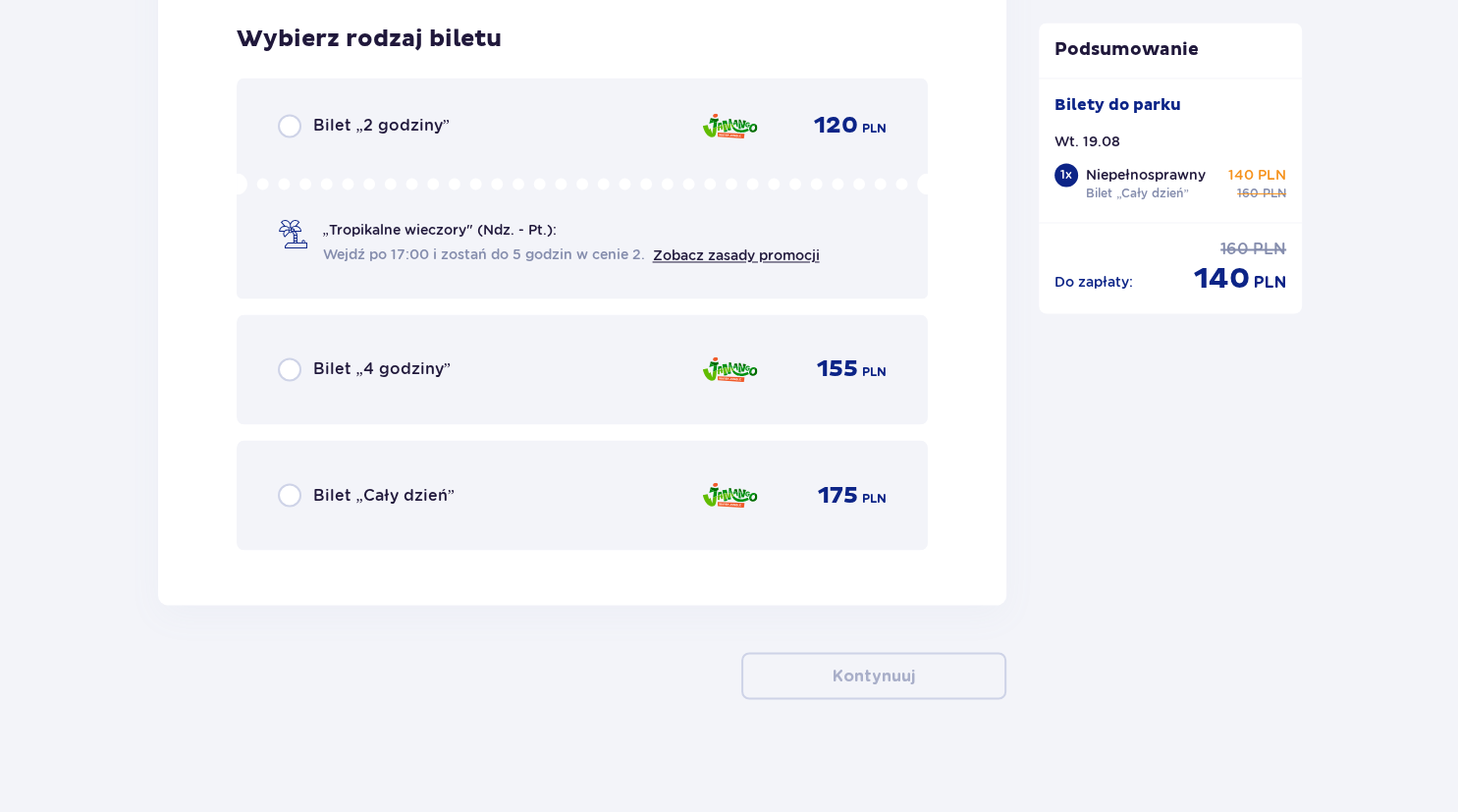 click on "Bilet „Cały dzień” 175 PLN" at bounding box center [582, 495] 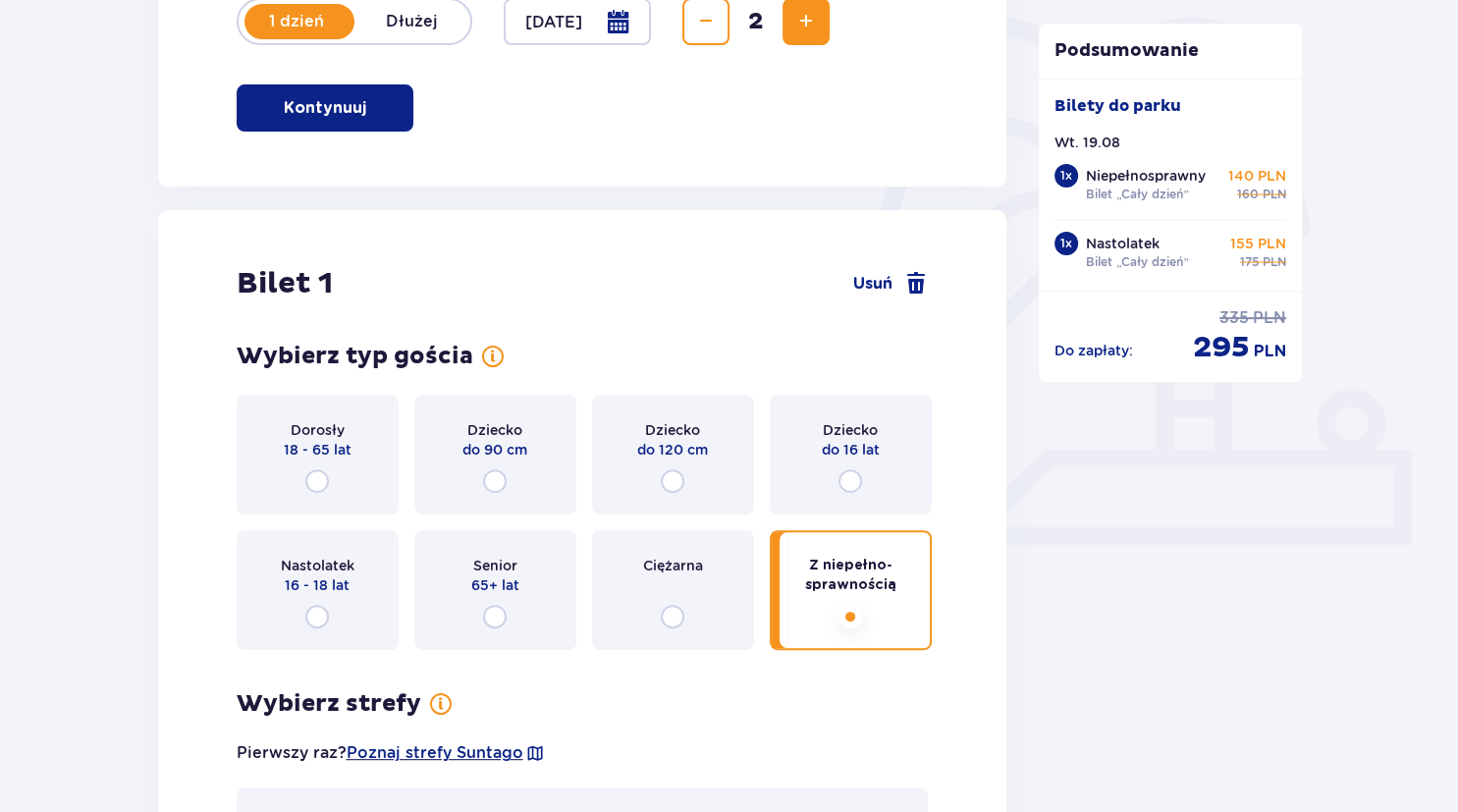 scroll, scrollTop: 0, scrollLeft: 0, axis: both 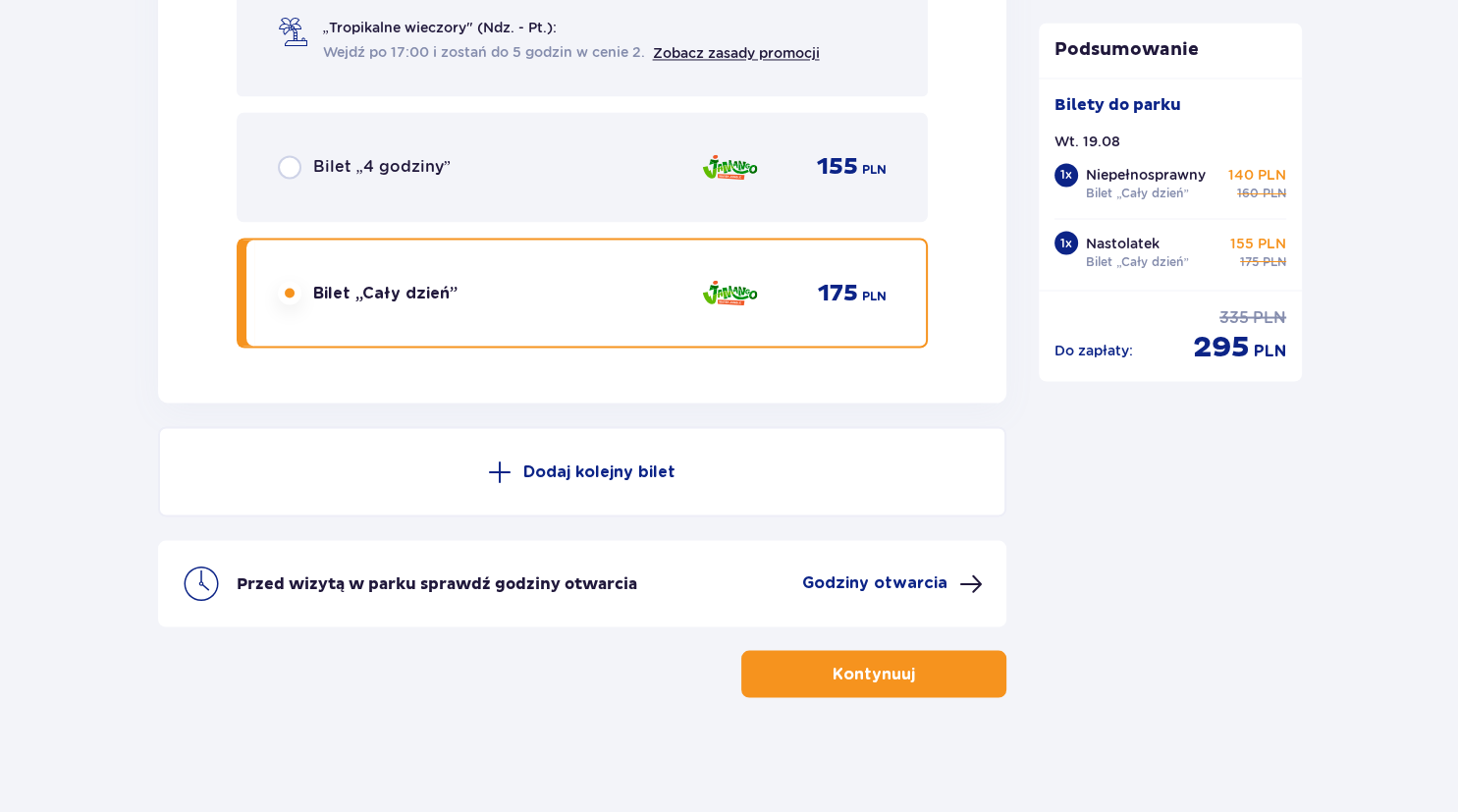 click on "Godziny otwarcia" at bounding box center [875, 582] 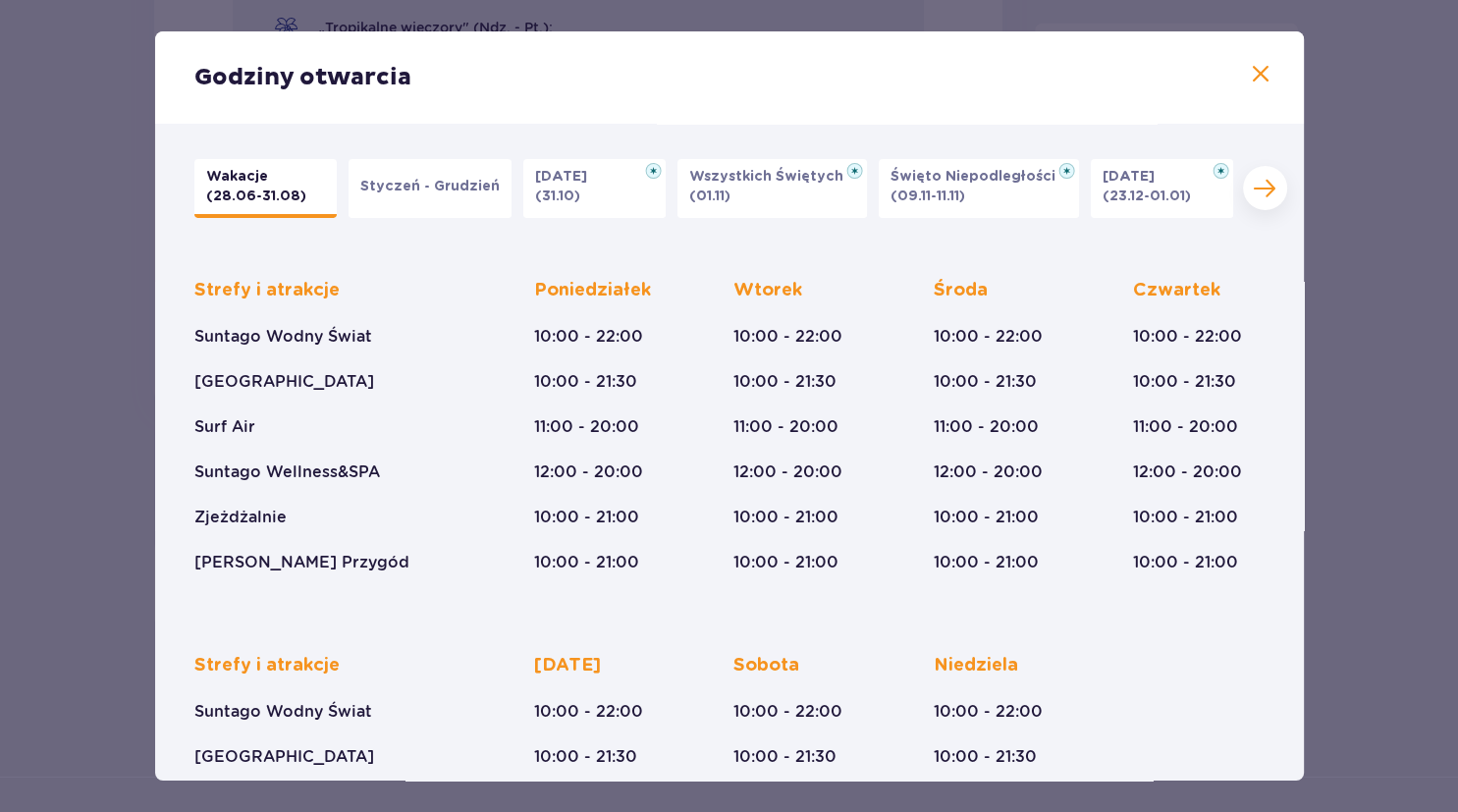 click on "Godziny otwarcia" at bounding box center (729, 78) 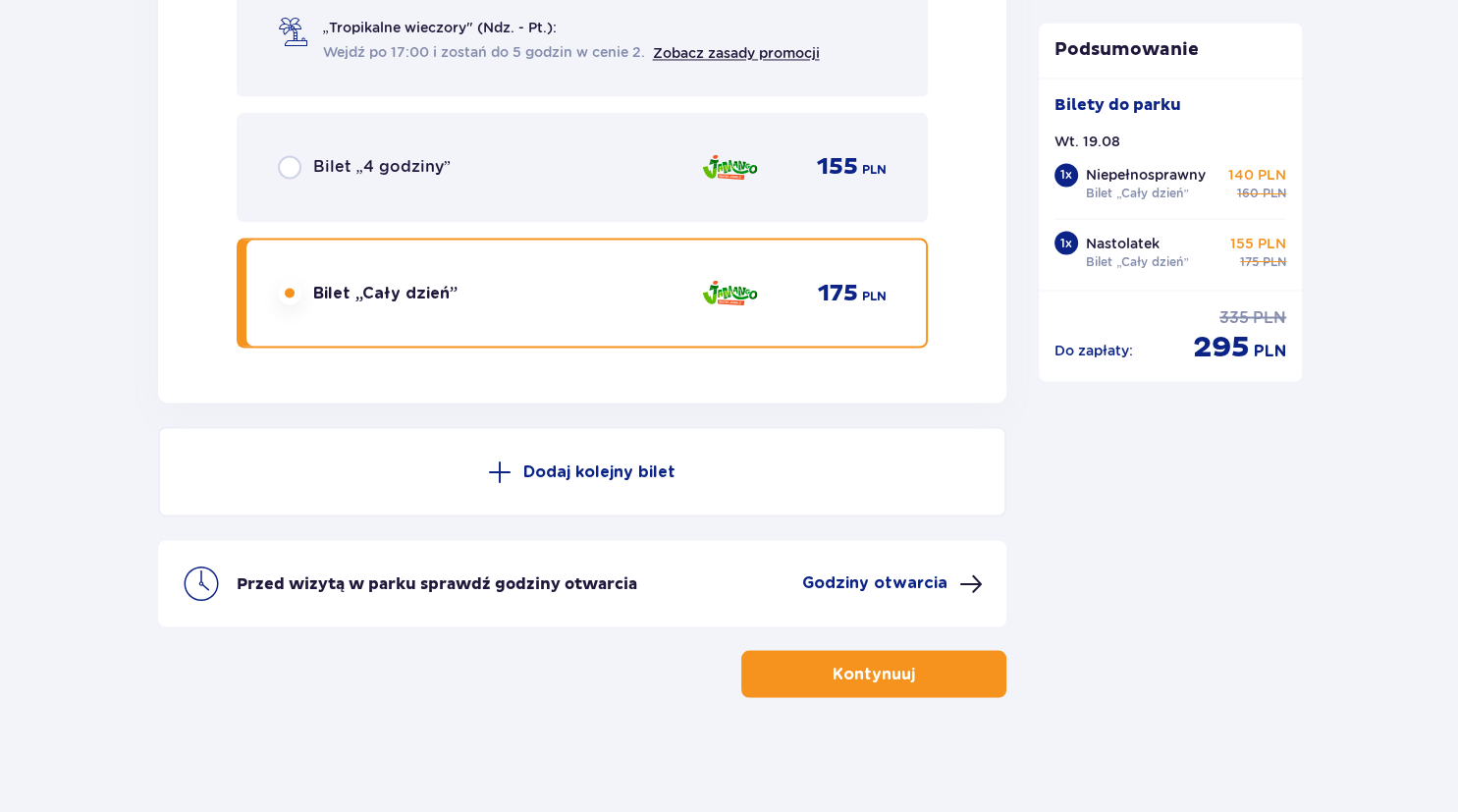 click on "Kontynuuj" at bounding box center (874, 674) 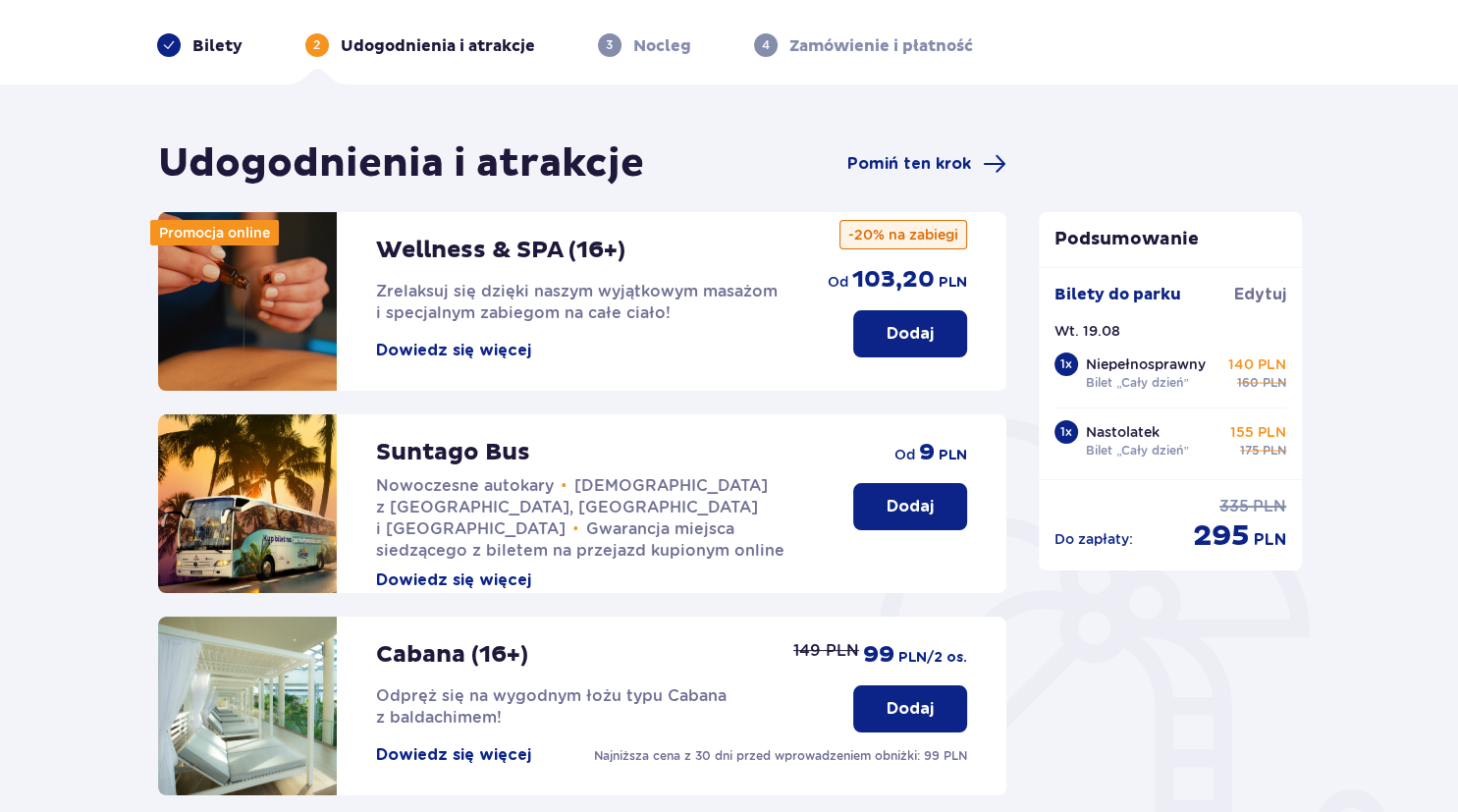 scroll, scrollTop: 207, scrollLeft: 0, axis: vertical 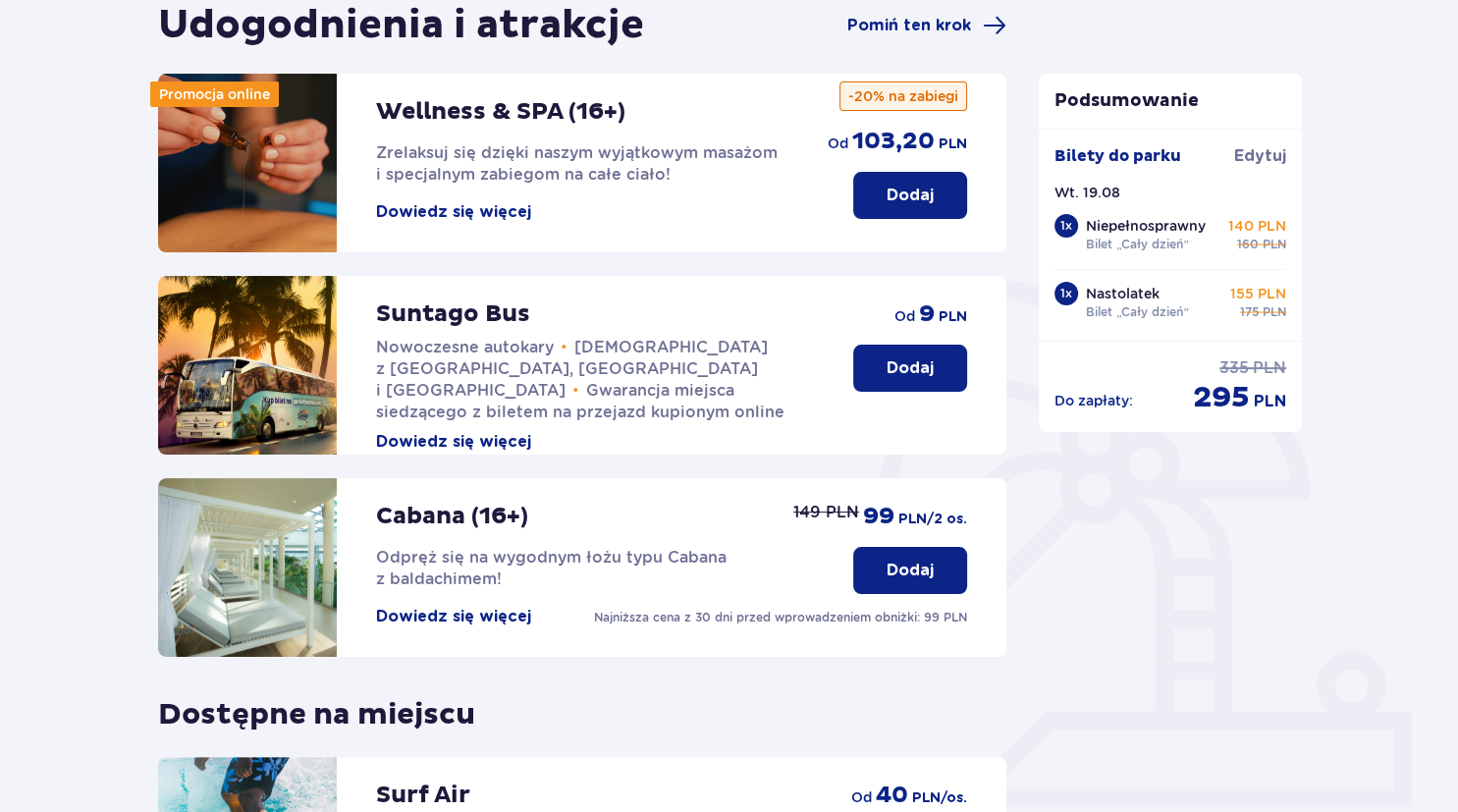 click on "Dodaj" at bounding box center (910, 368) 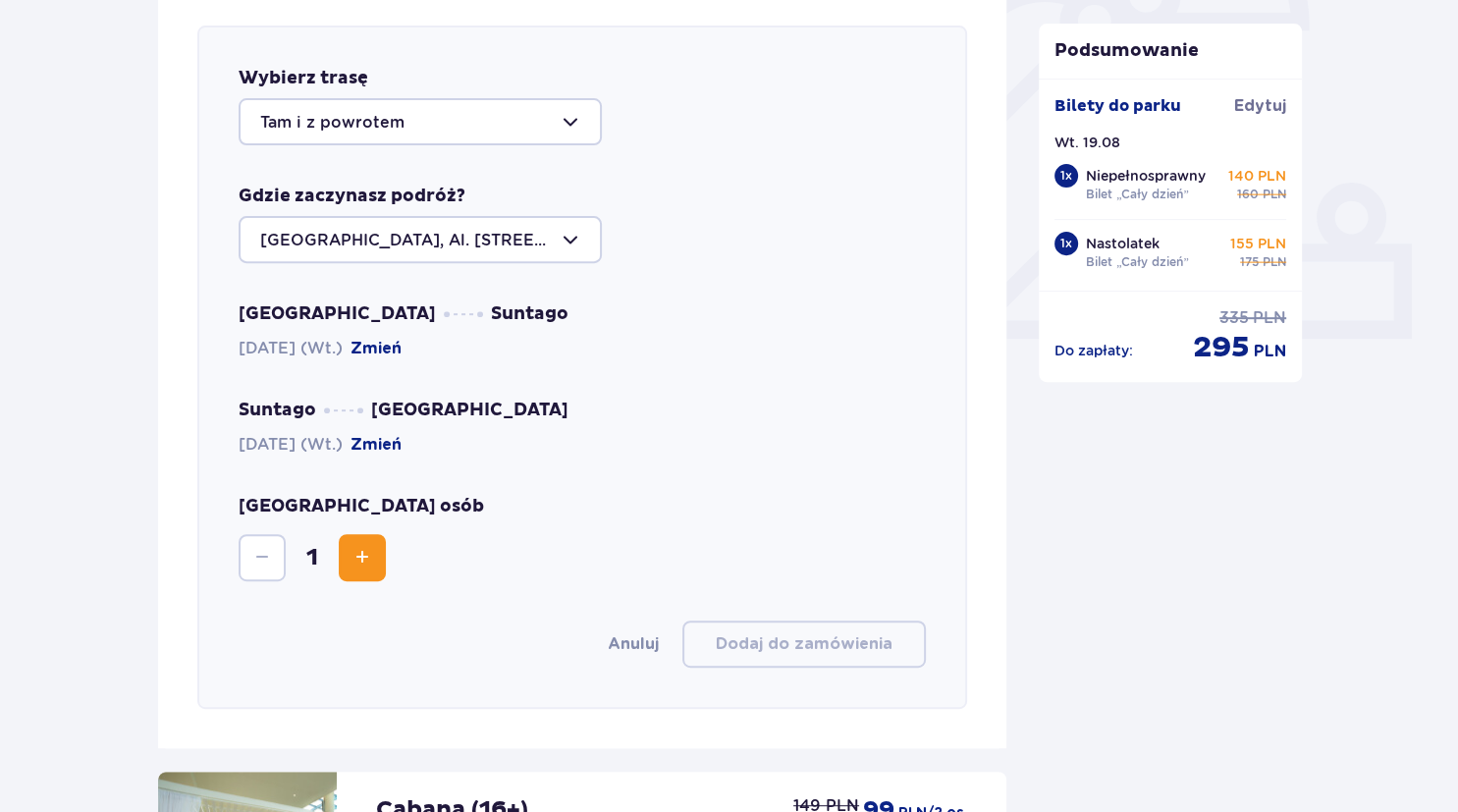 scroll, scrollTop: 677, scrollLeft: 0, axis: vertical 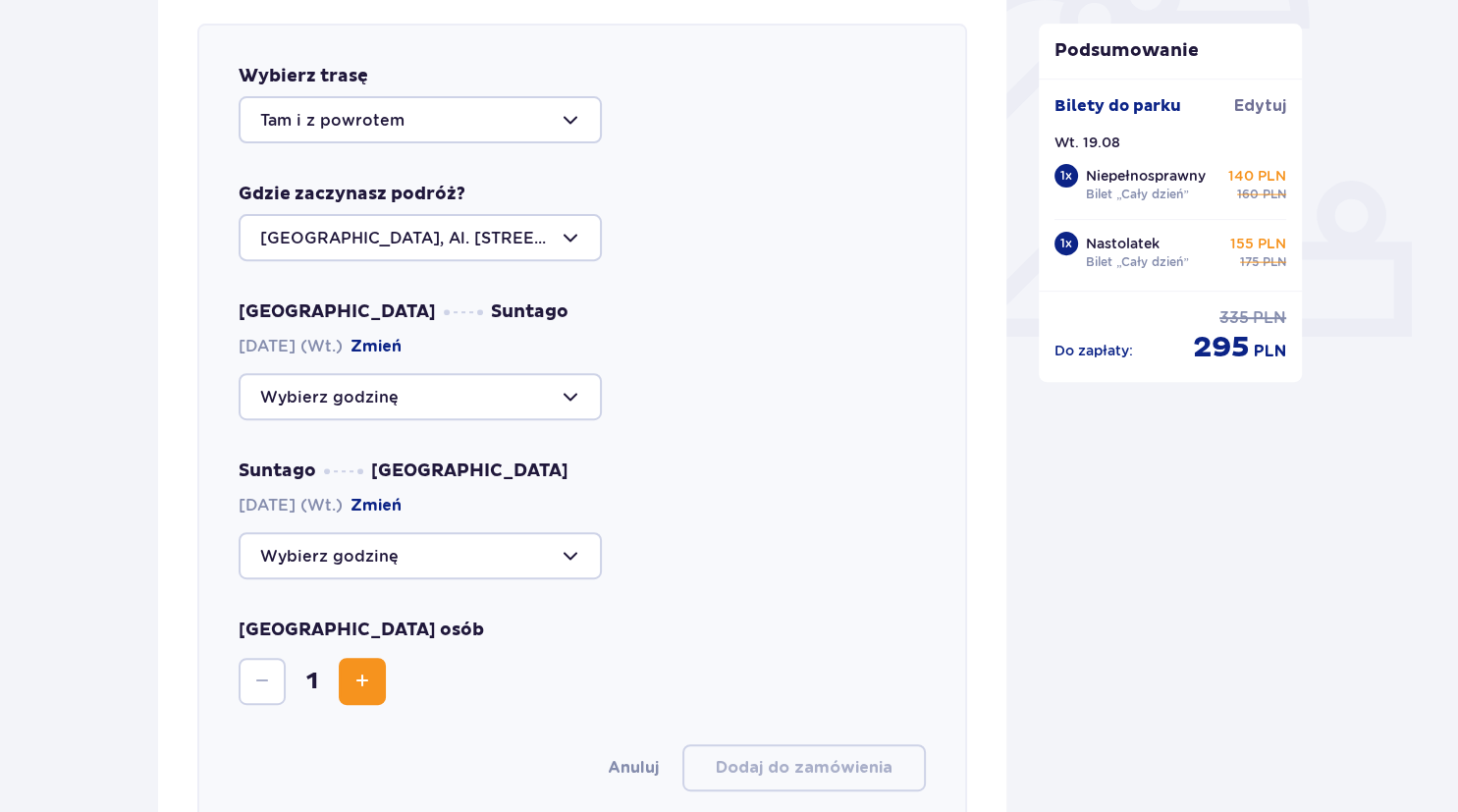 click at bounding box center [420, 397] 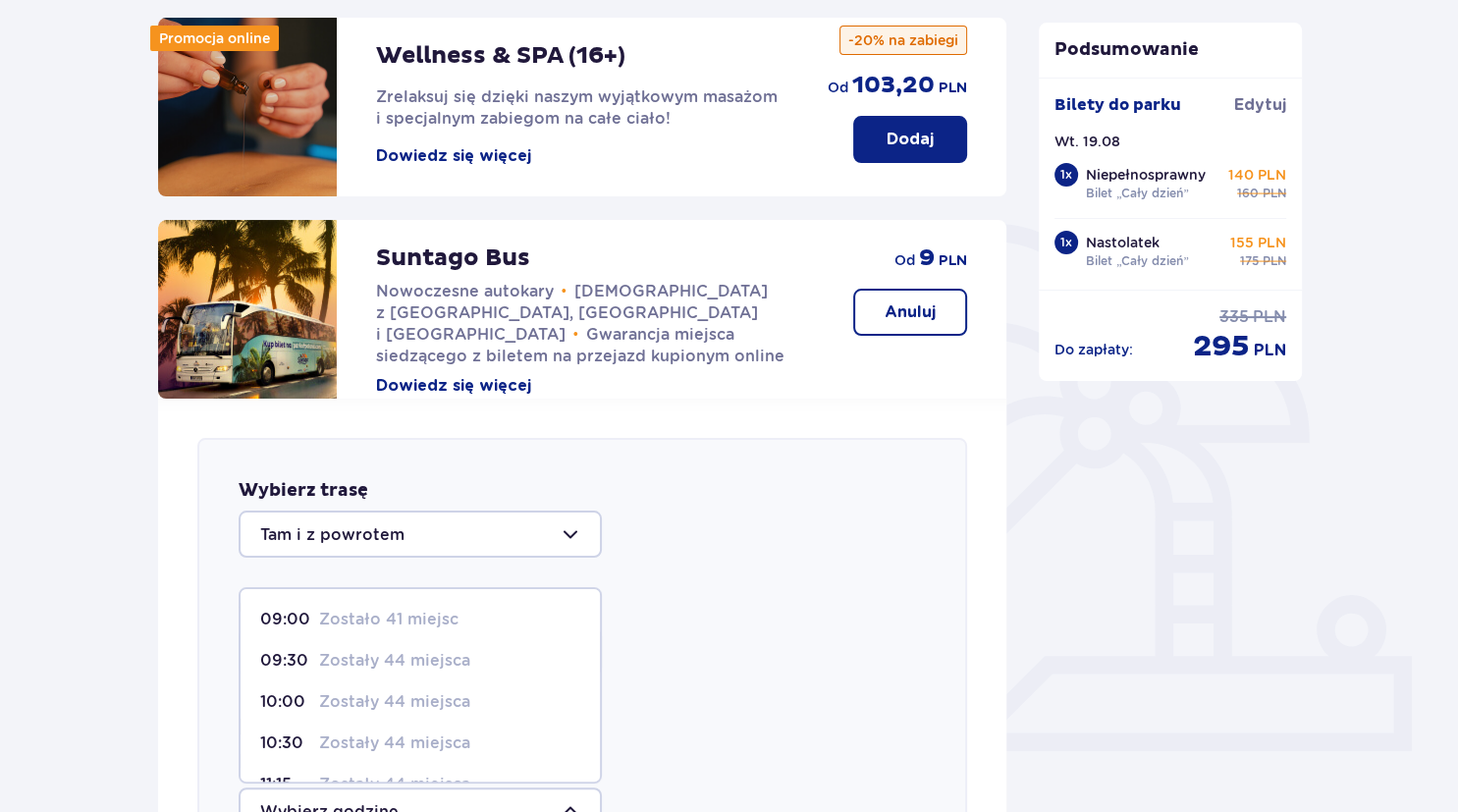 scroll, scrollTop: 470, scrollLeft: 0, axis: vertical 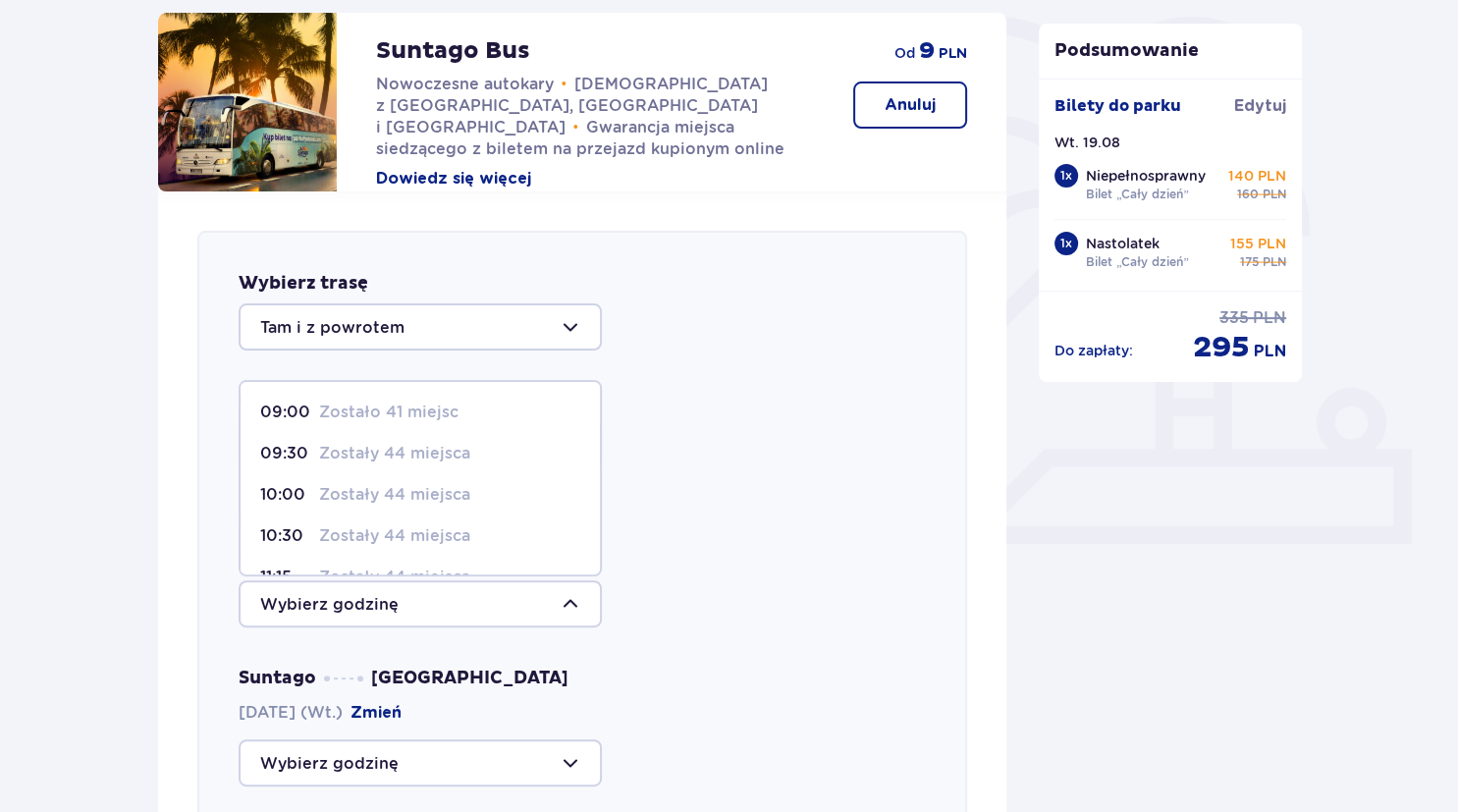click on "09:00 Zostało 41 miejsc" at bounding box center (420, 412) 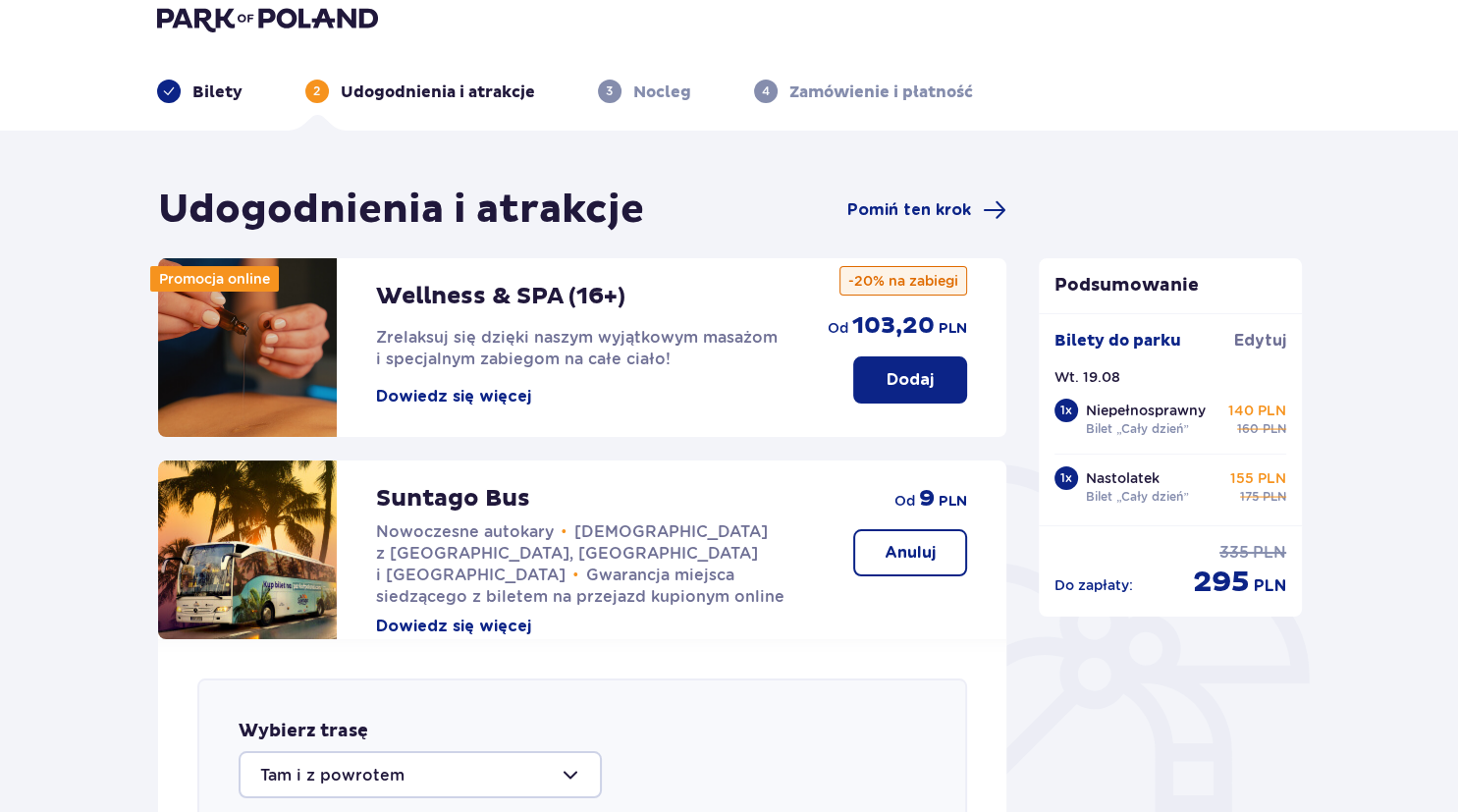 scroll, scrollTop: 0, scrollLeft: 0, axis: both 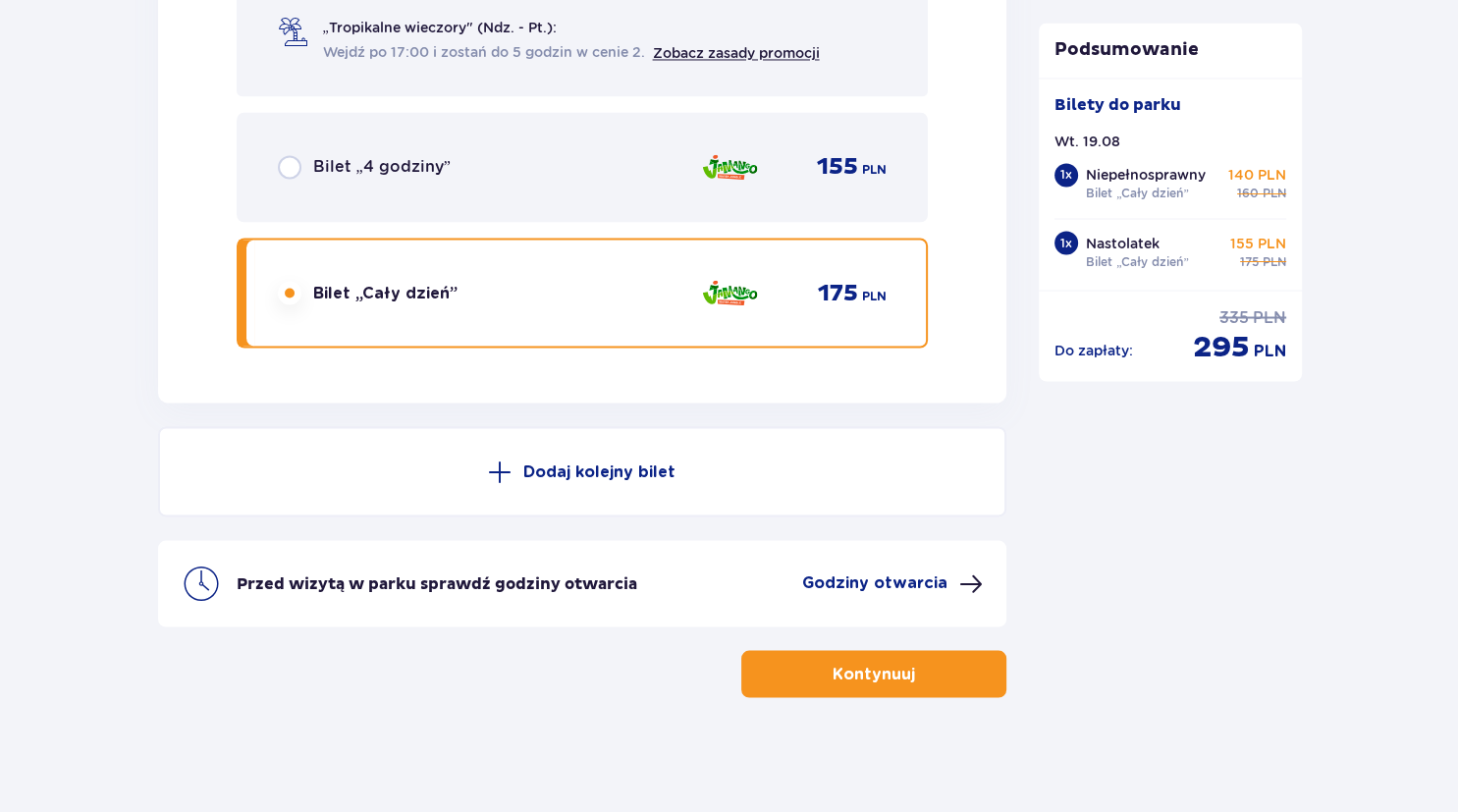 click on "Godziny otwarcia" at bounding box center (875, 582) 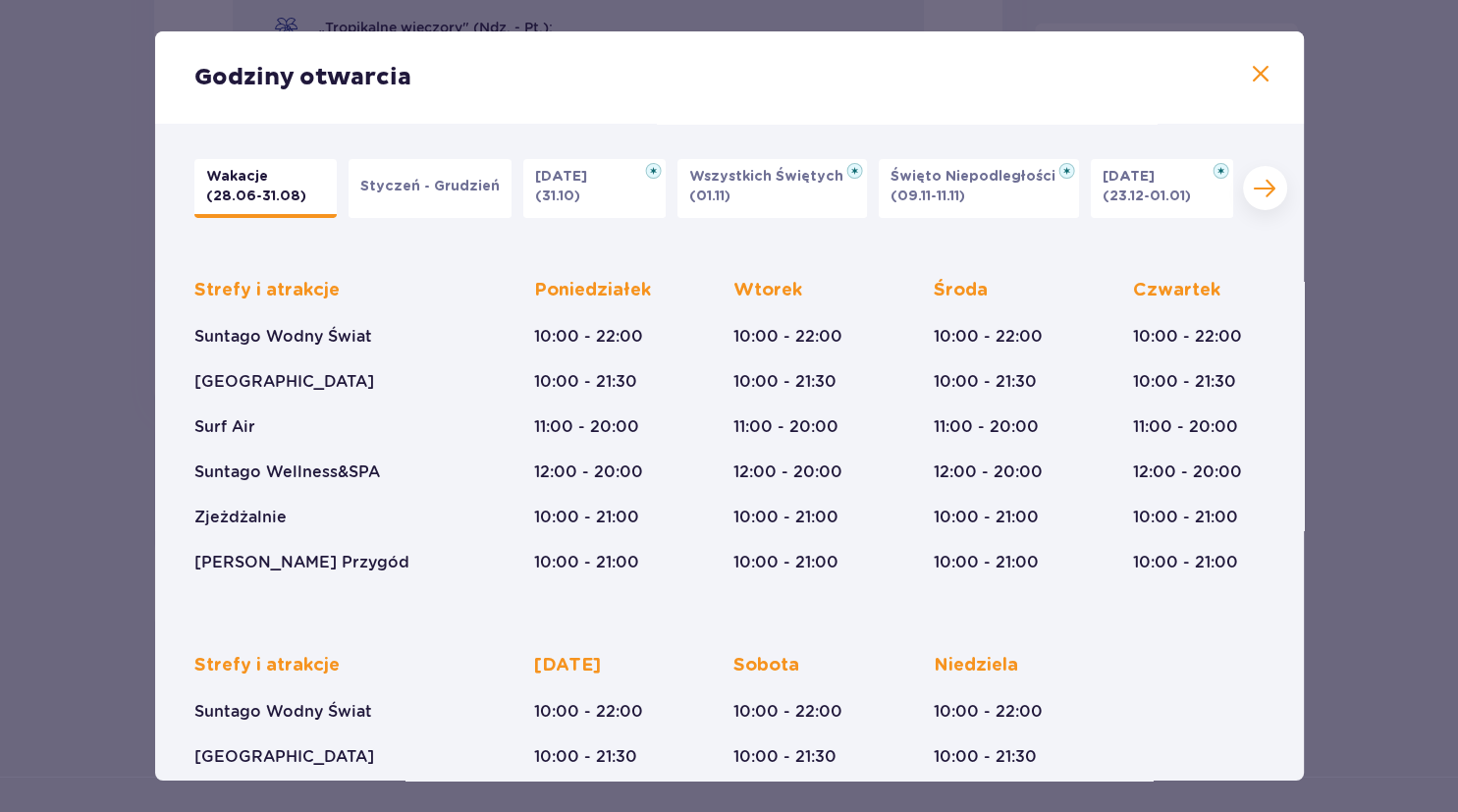 click at bounding box center (1261, 75) 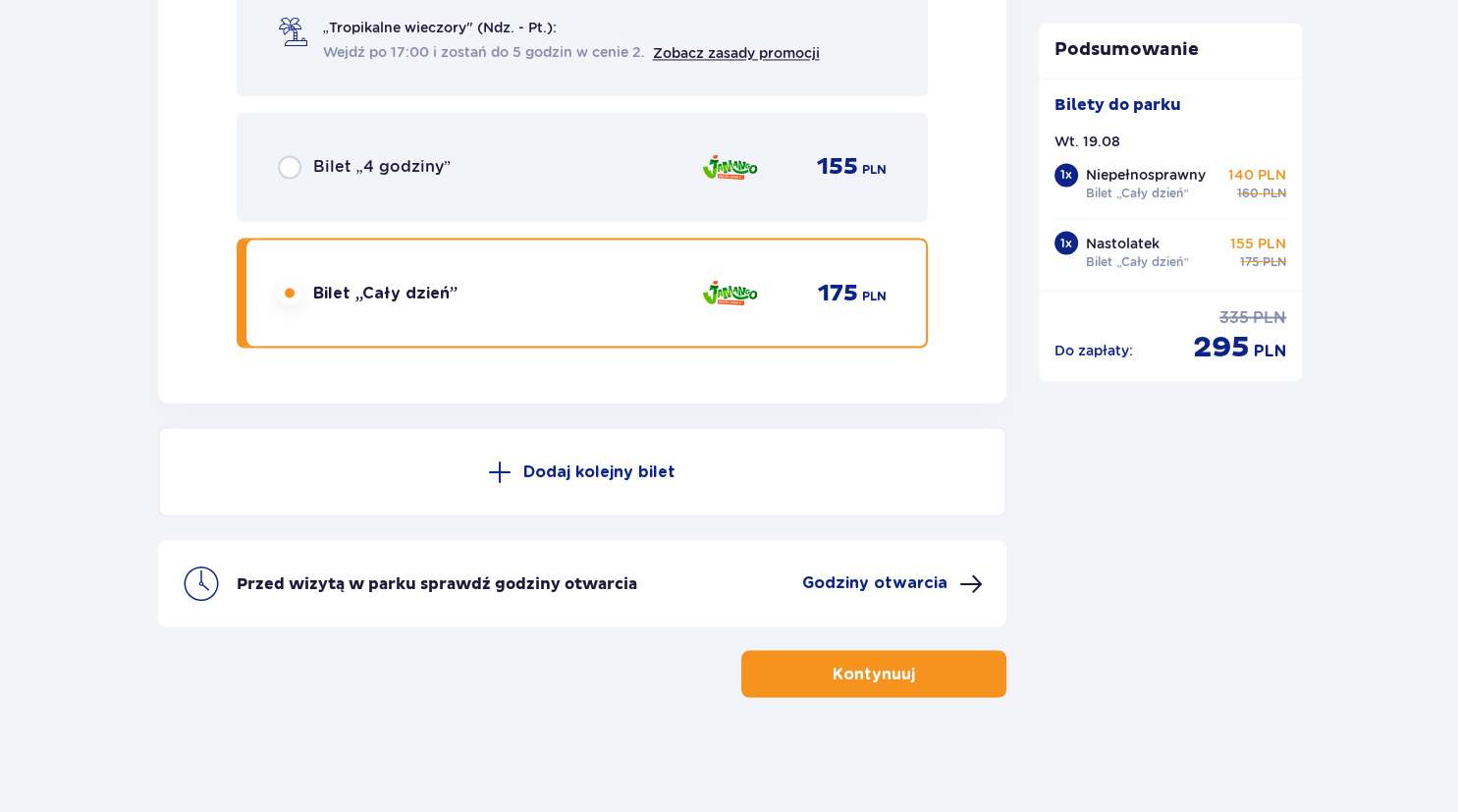 click on "Kontynuuj" at bounding box center [874, 674] 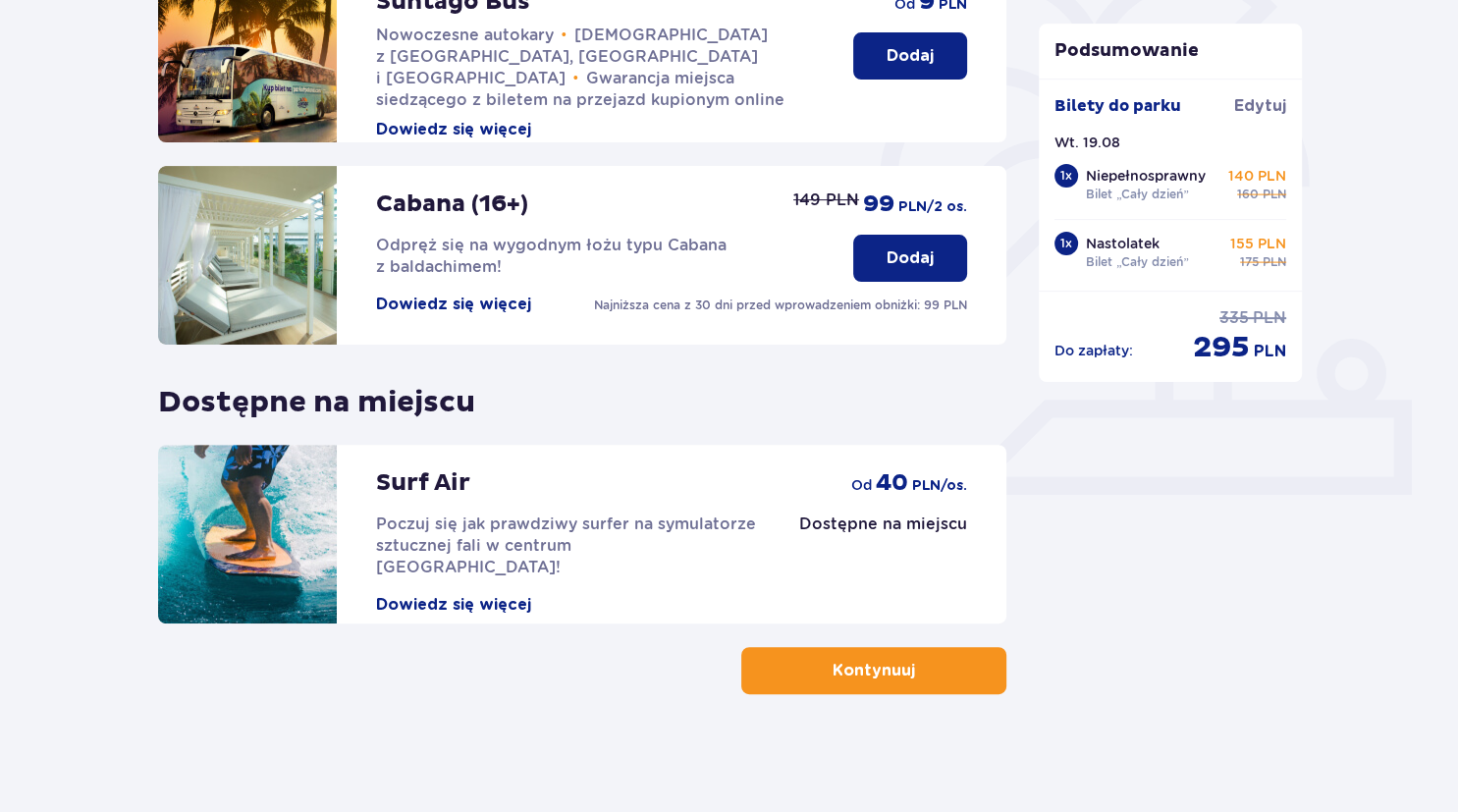 scroll, scrollTop: 0, scrollLeft: 0, axis: both 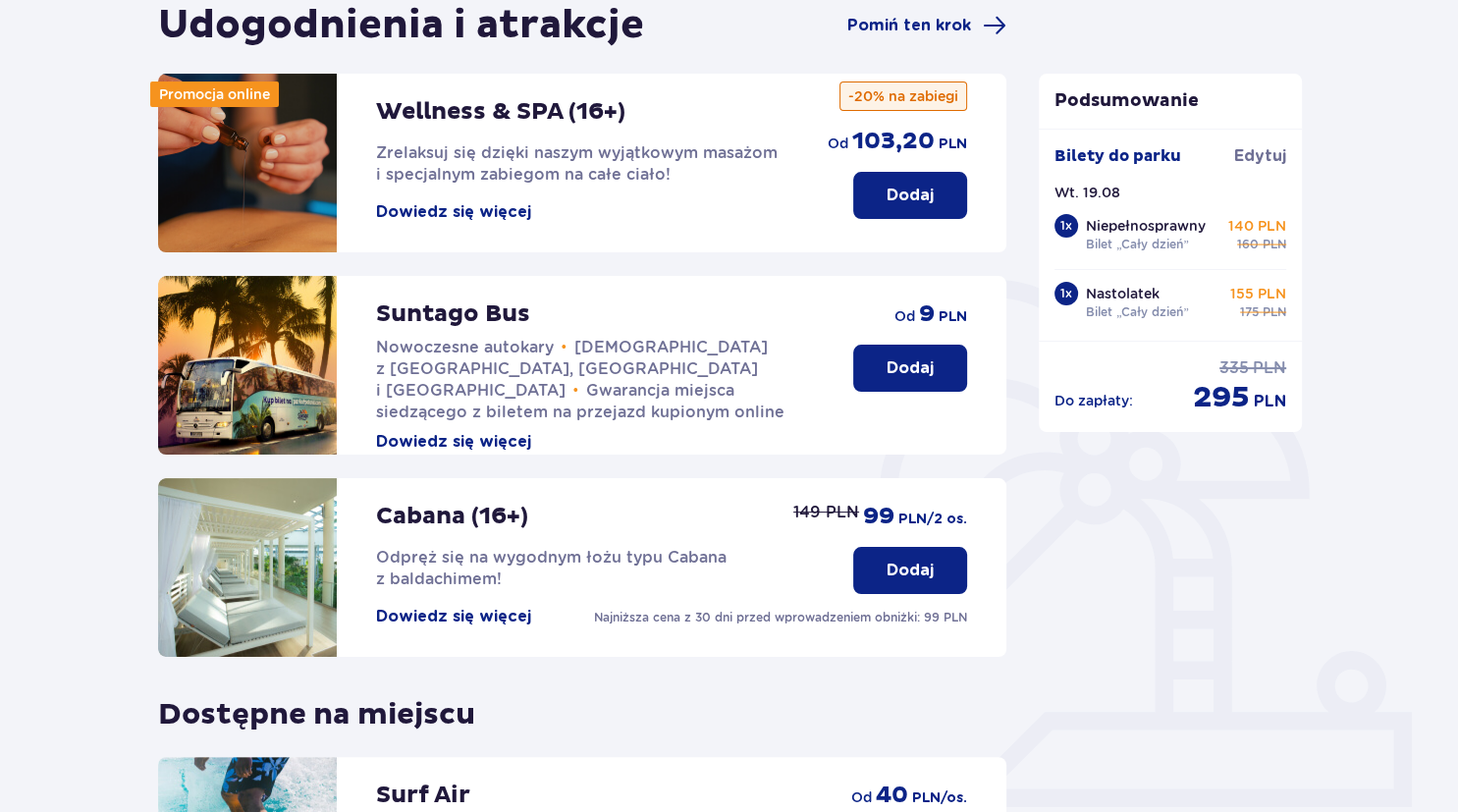 click on "Dodaj" at bounding box center (910, 368) 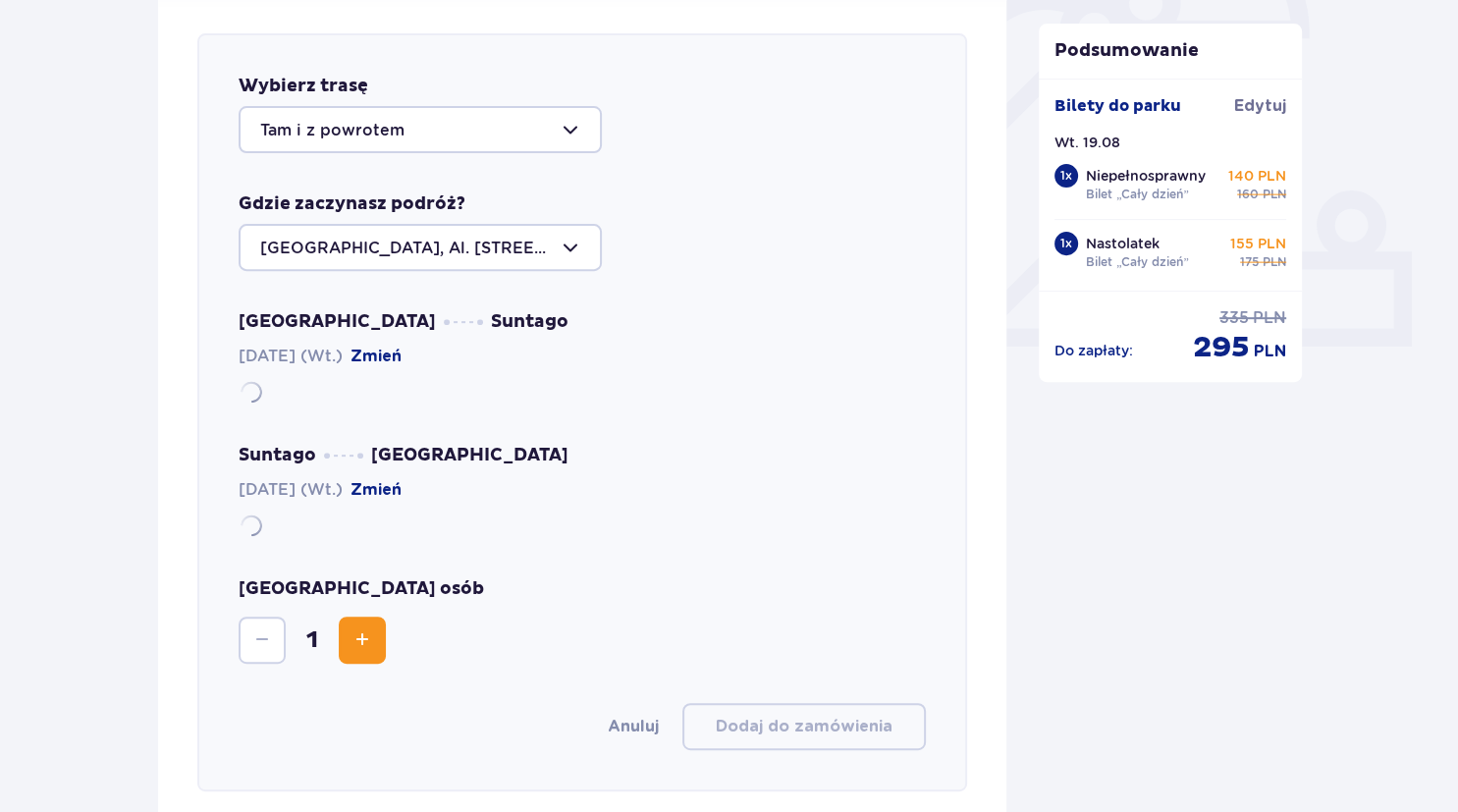 scroll, scrollTop: 677, scrollLeft: 0, axis: vertical 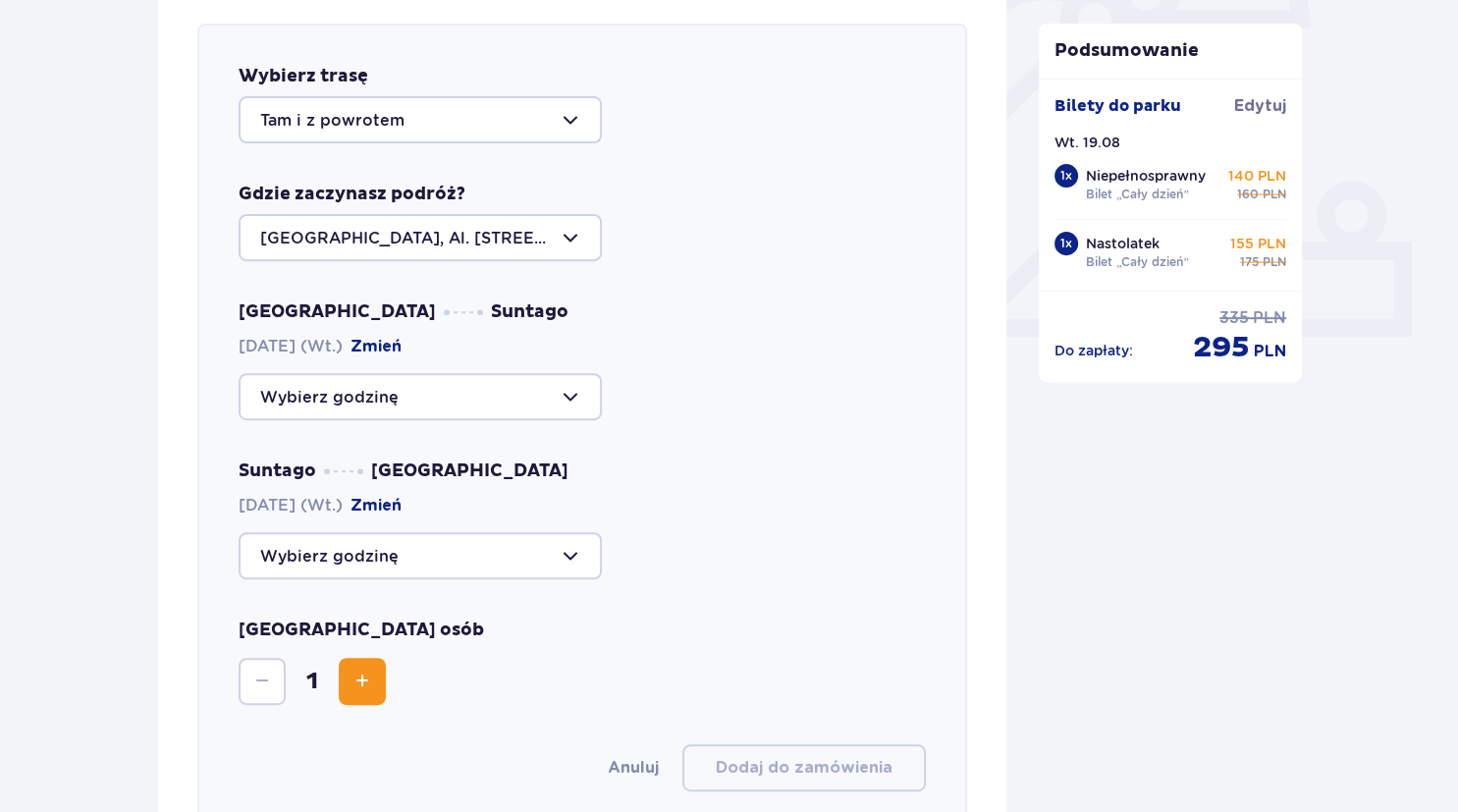click at bounding box center (420, 556) 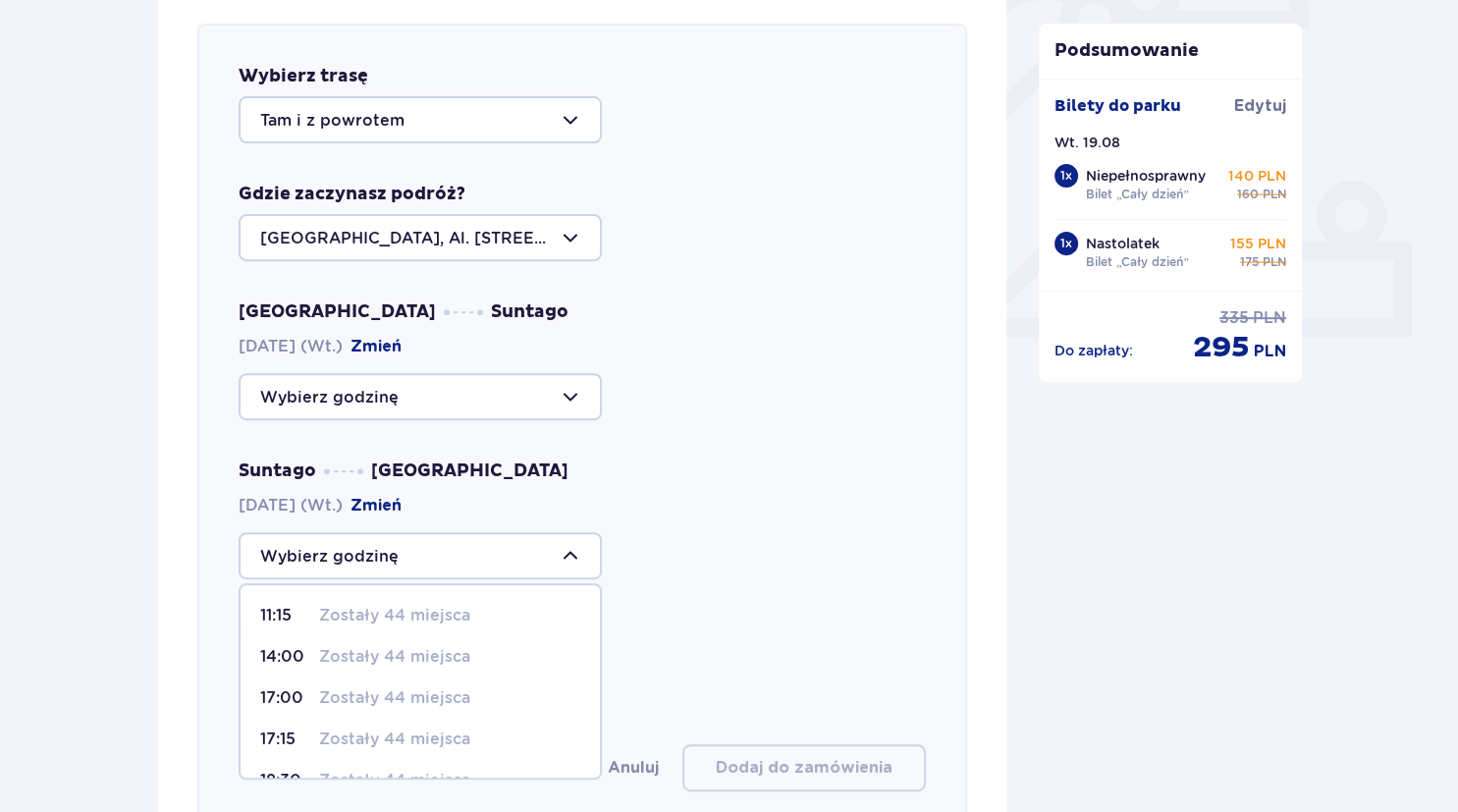 click at bounding box center [420, 397] 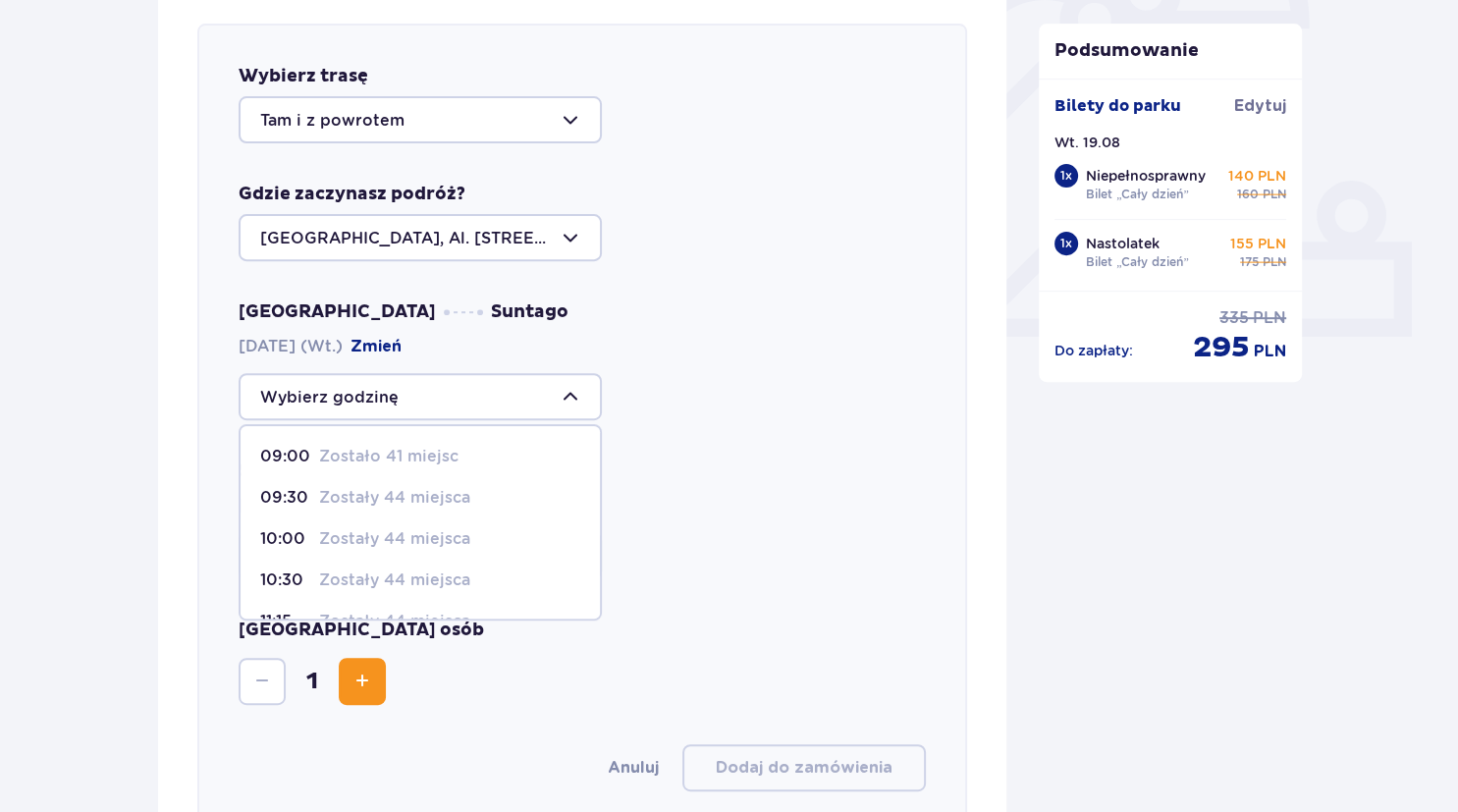 click on "09:00 Zostało 41 miejsc" at bounding box center [420, 457] 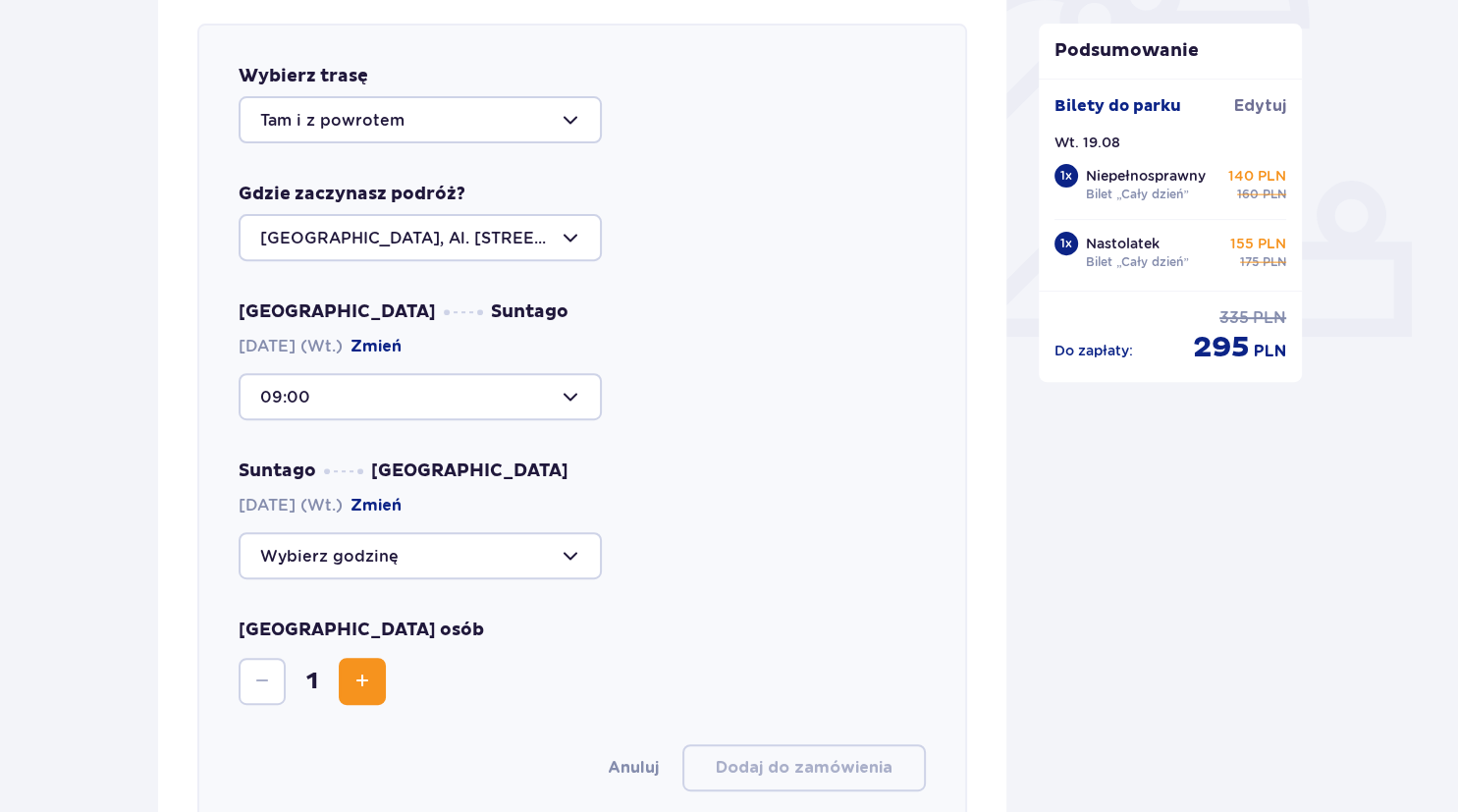 click at bounding box center [420, 556] 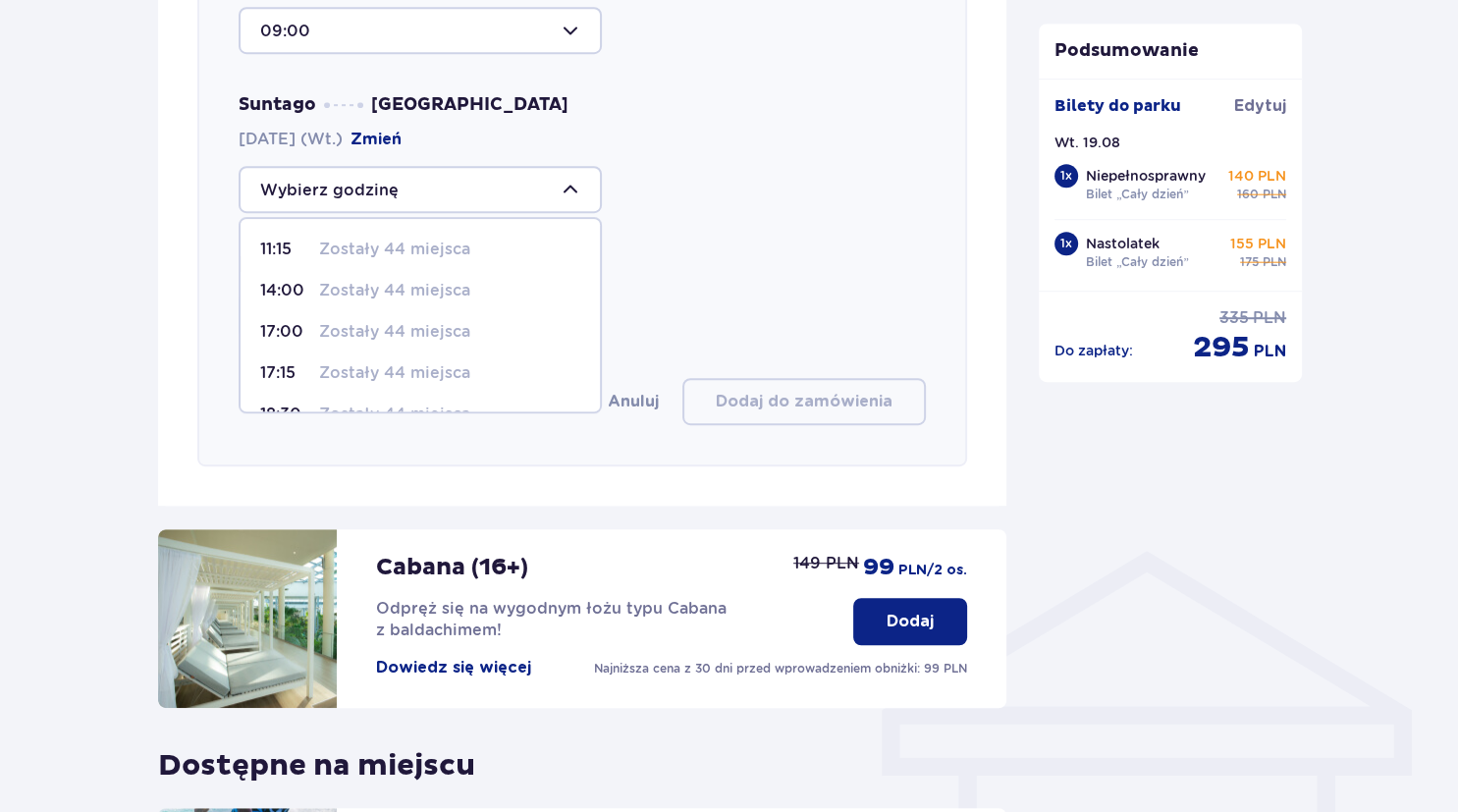 scroll, scrollTop: 1092, scrollLeft: 0, axis: vertical 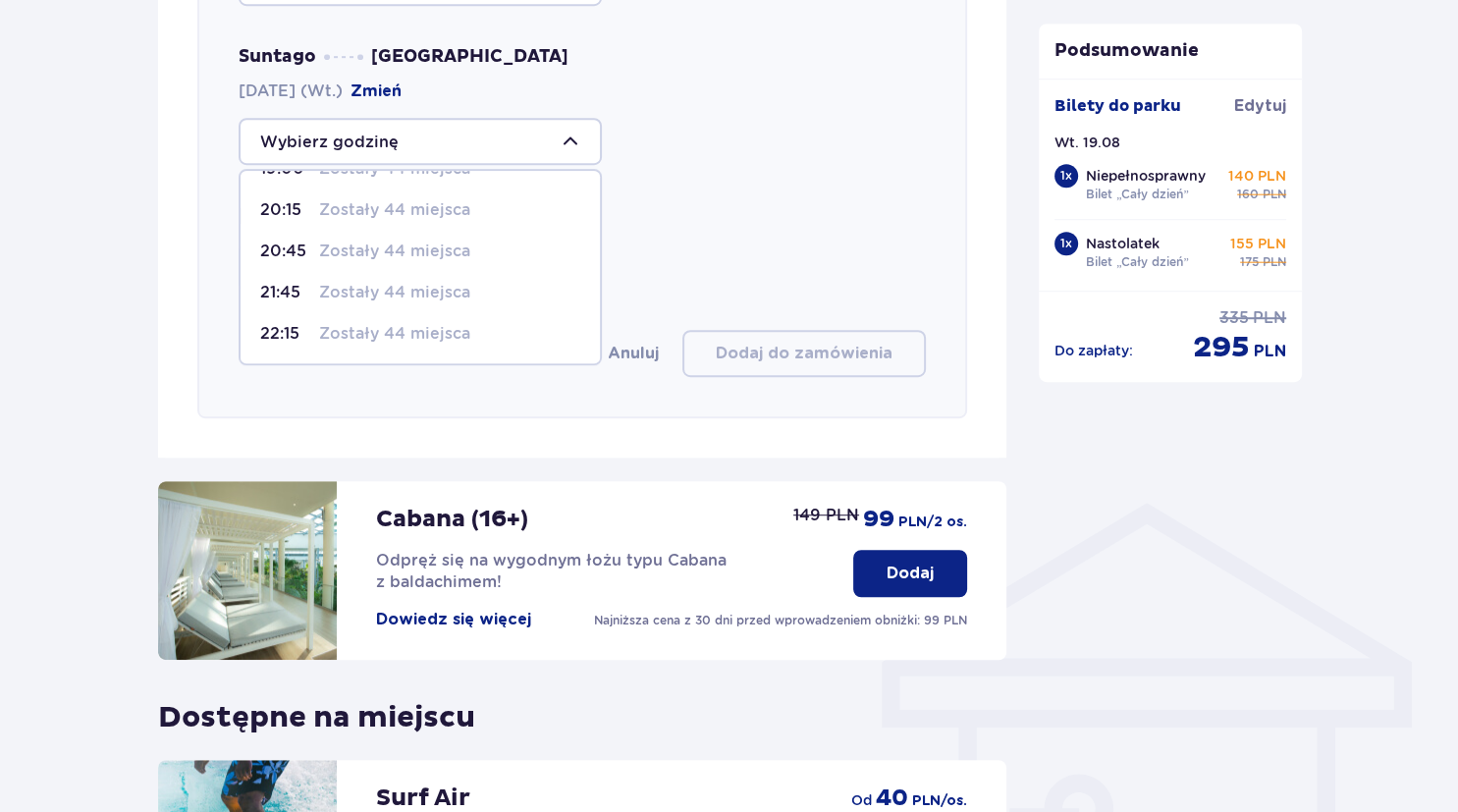 click on "Zostały 44 miejsca" at bounding box center [395, 334] 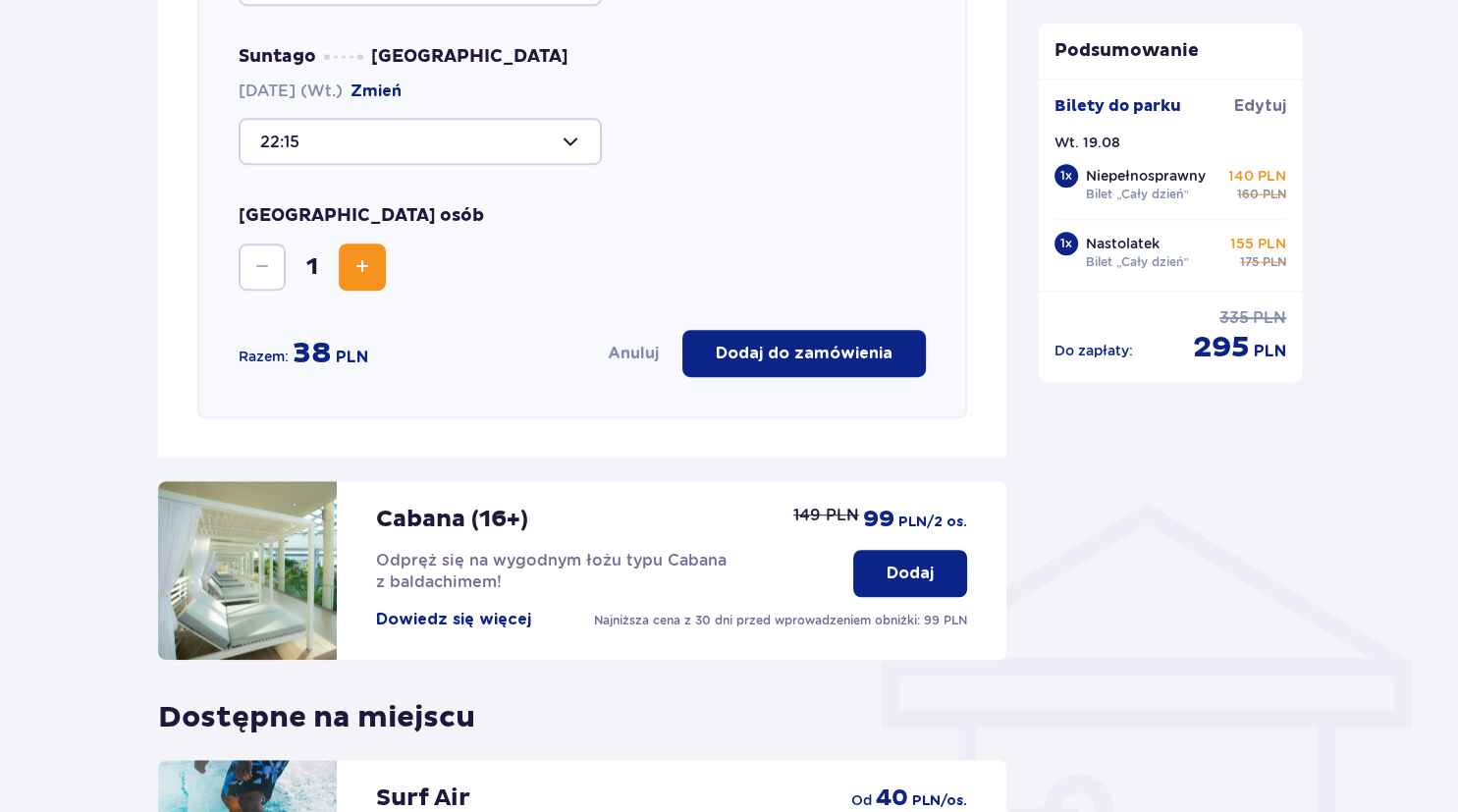 click on "Anuluj Dodaj do zamówienia" at bounding box center (655, 353) 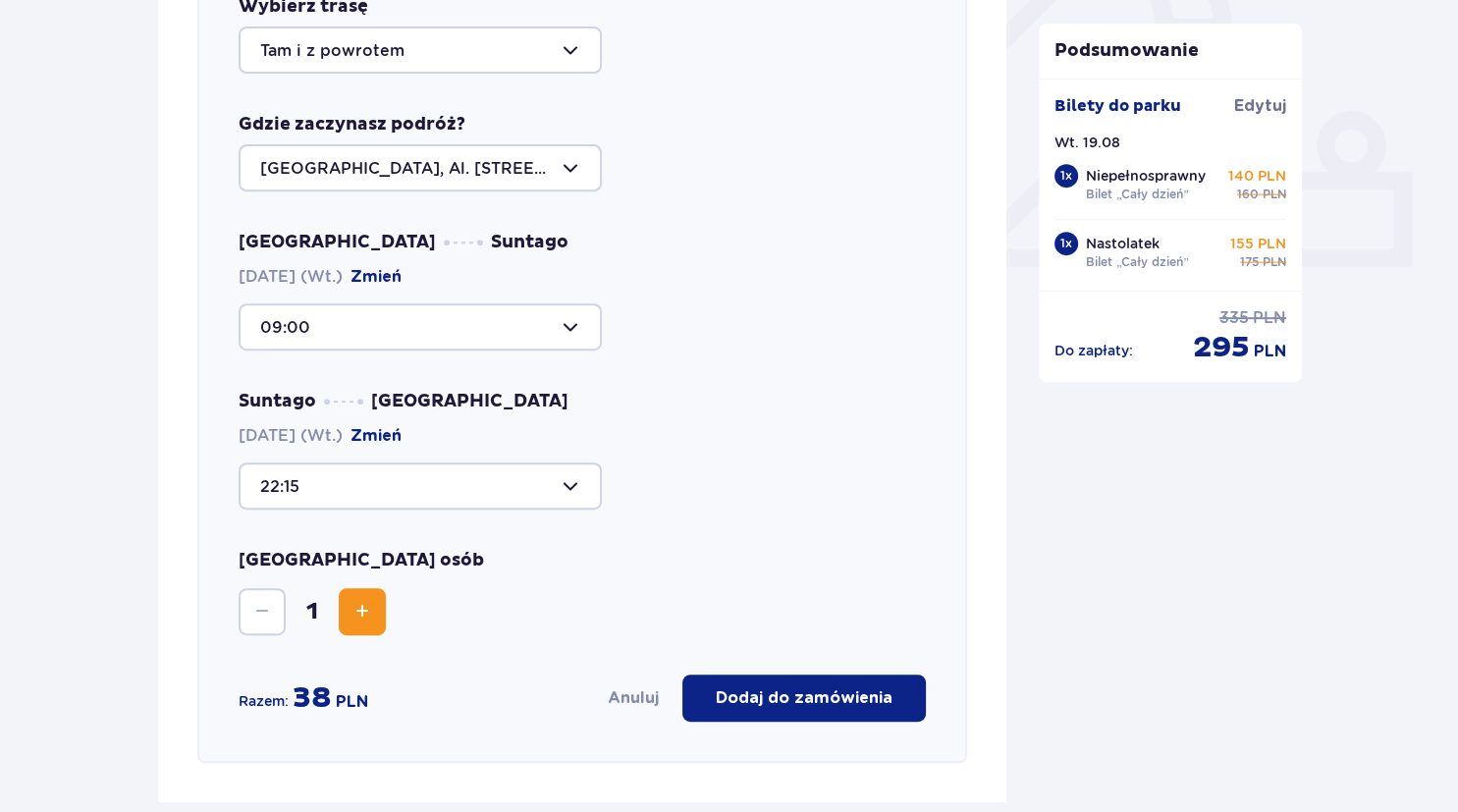 scroll, scrollTop: 782, scrollLeft: 0, axis: vertical 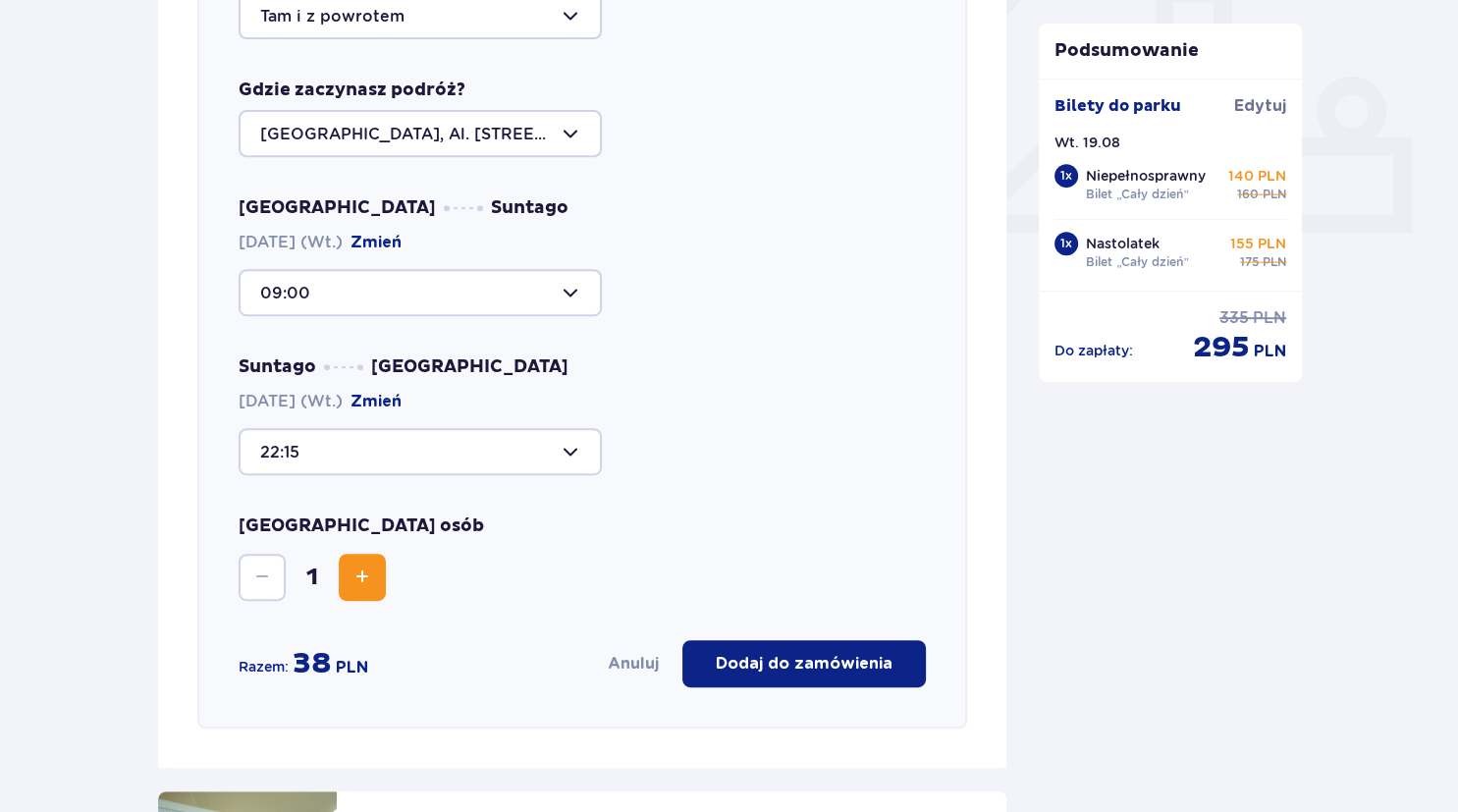 click at bounding box center [362, 577] 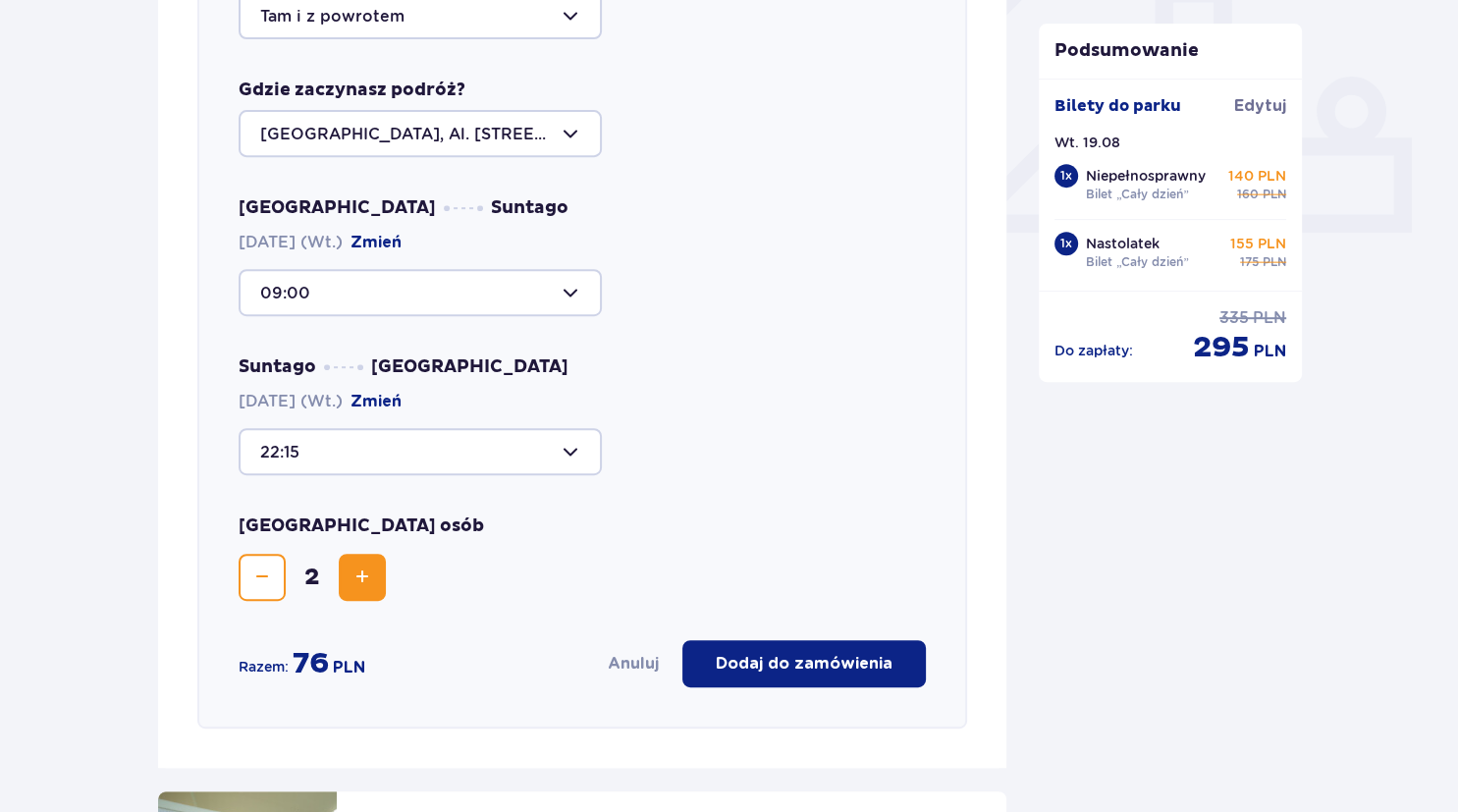 click on "Dodaj do zamówienia" at bounding box center [804, 664] 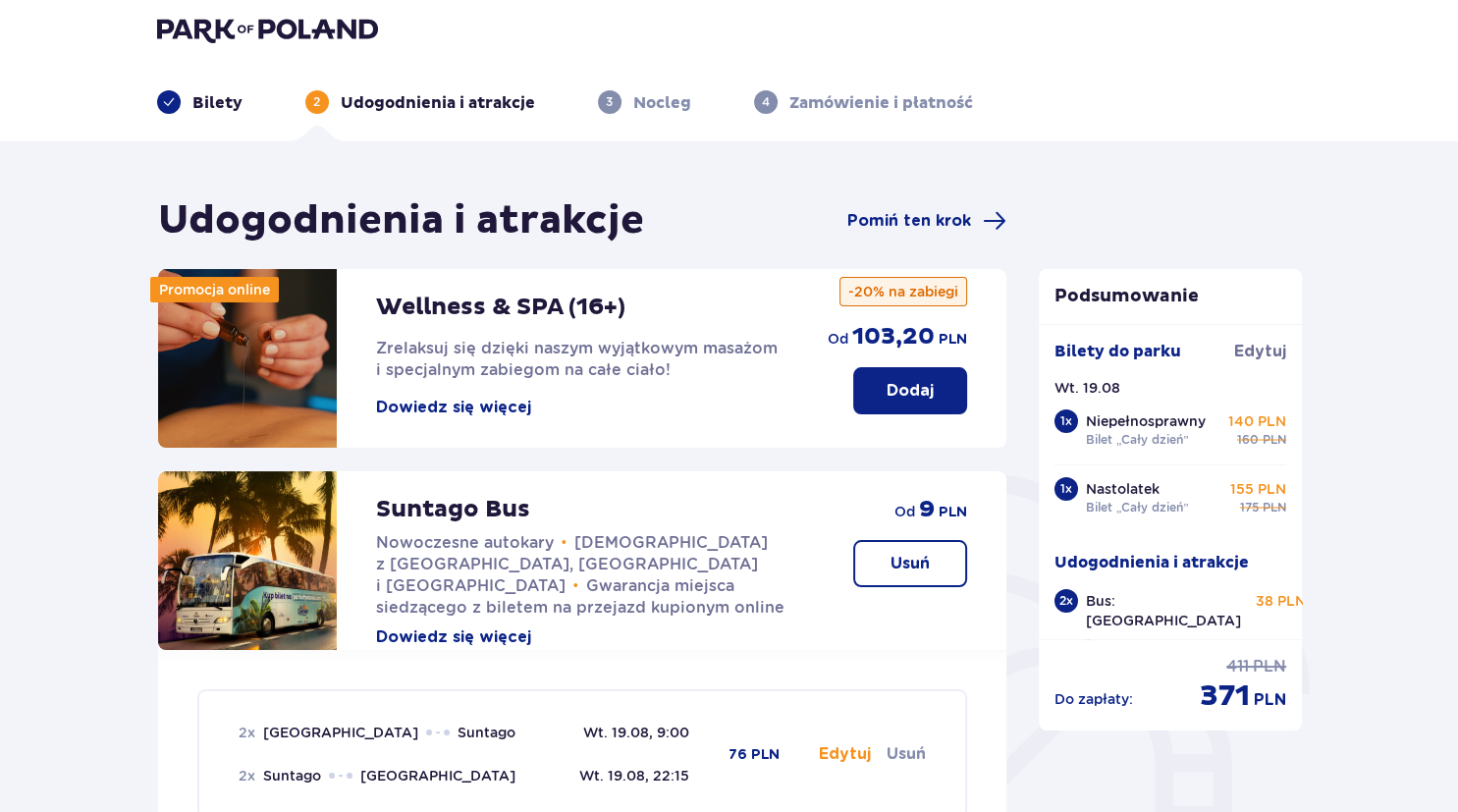 scroll, scrollTop: 0, scrollLeft: 0, axis: both 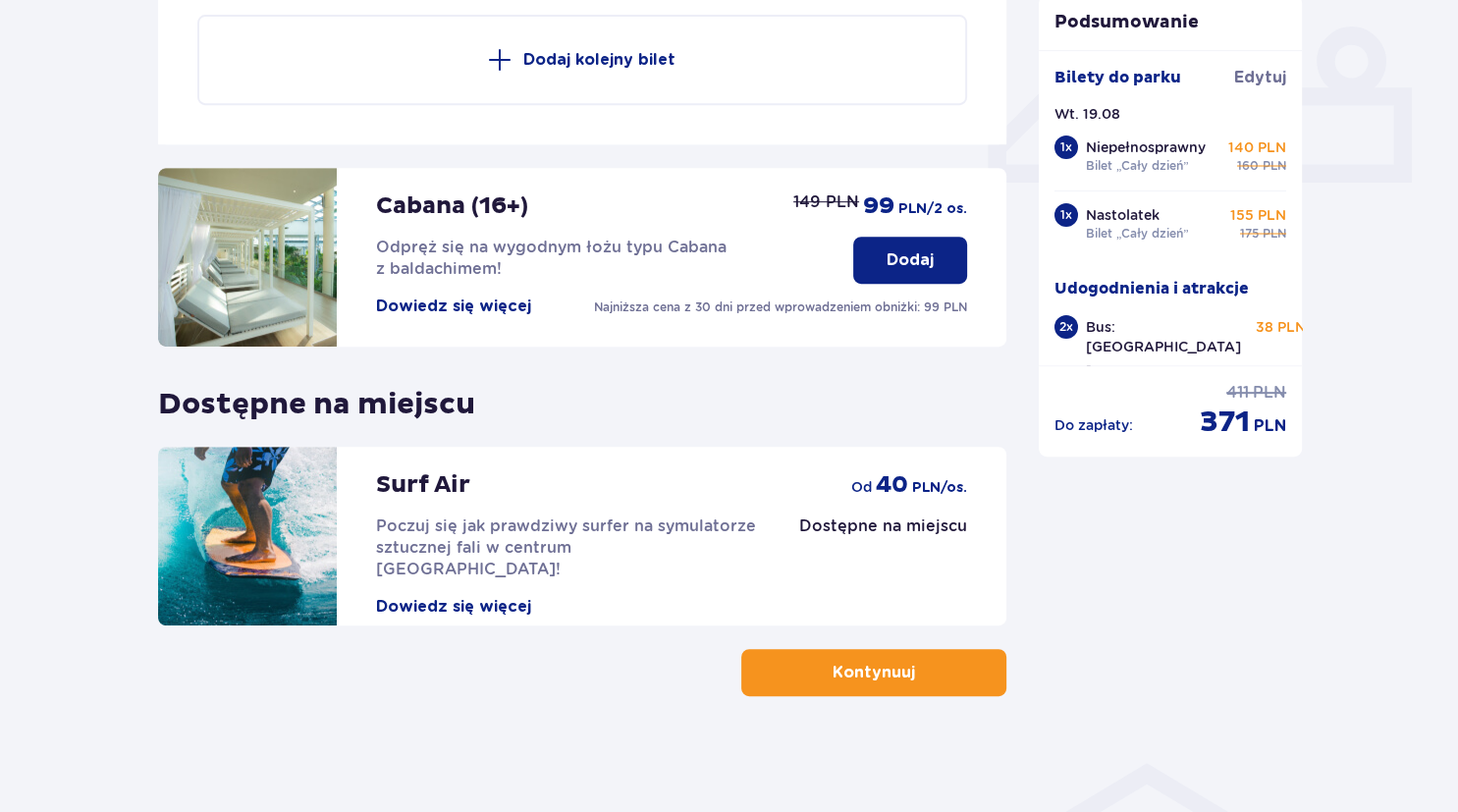click on "Kontynuuj" at bounding box center [874, 673] 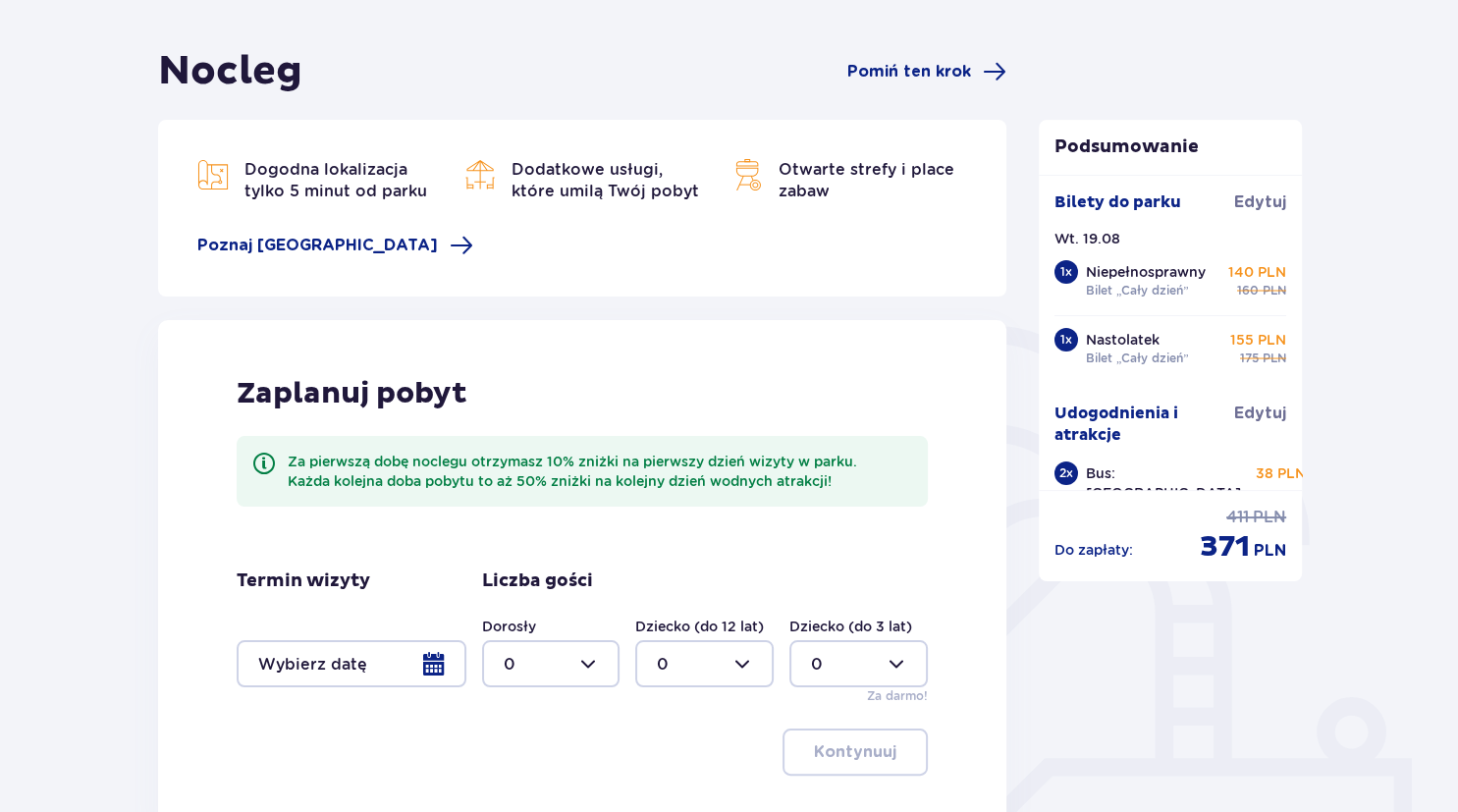 scroll, scrollTop: 368, scrollLeft: 0, axis: vertical 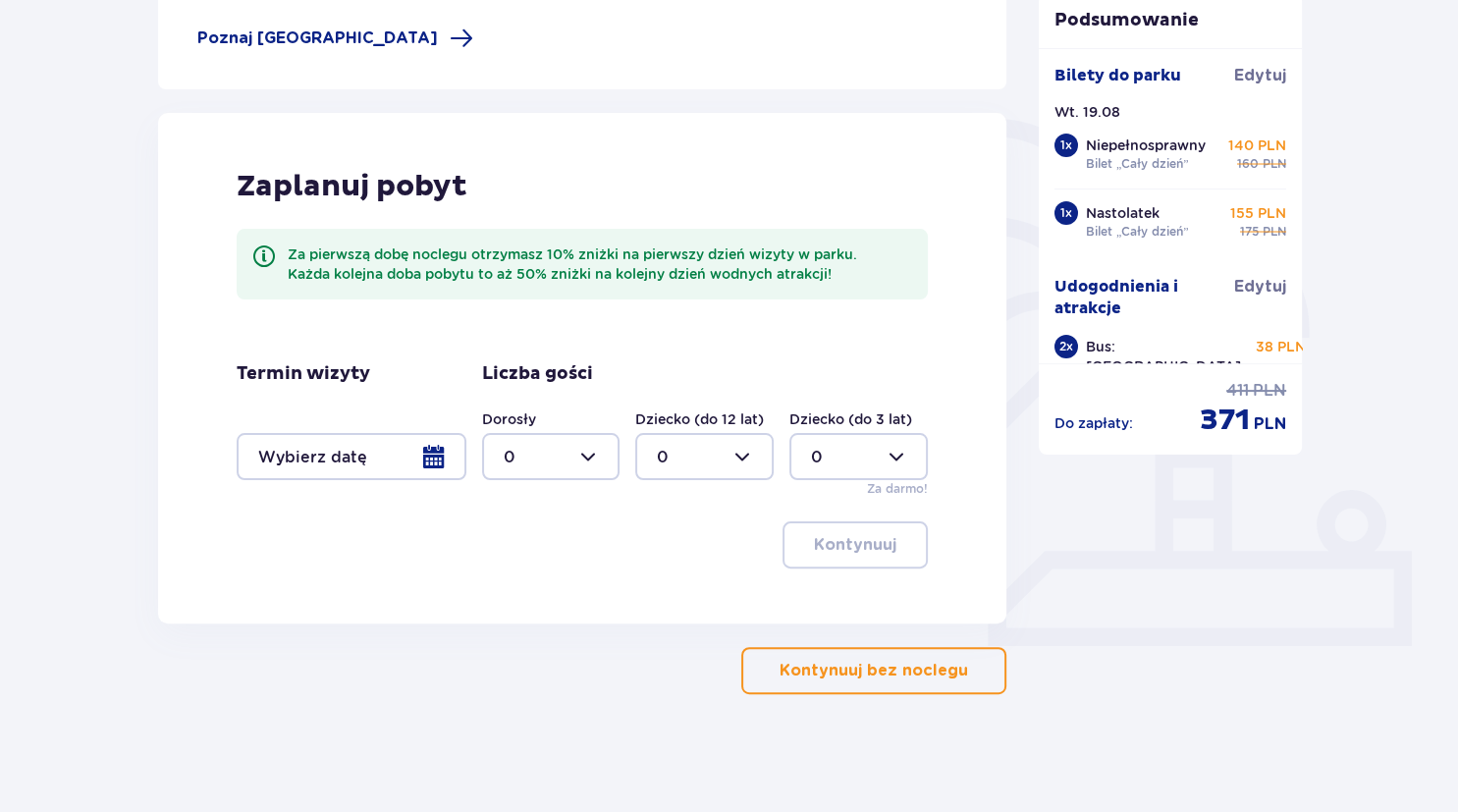click on "Kontynuuj bez noclegu" at bounding box center [874, 671] 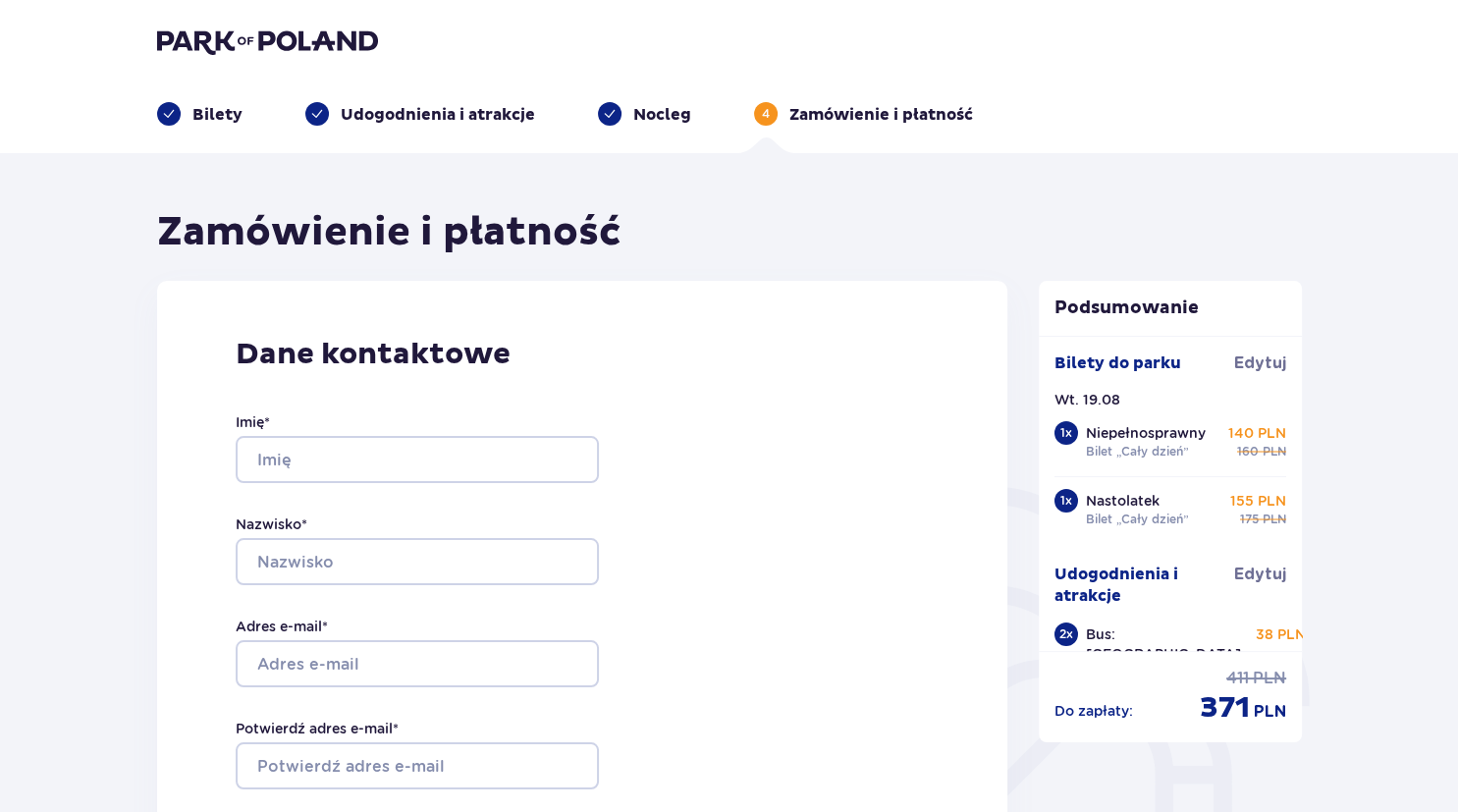 scroll, scrollTop: 0, scrollLeft: 0, axis: both 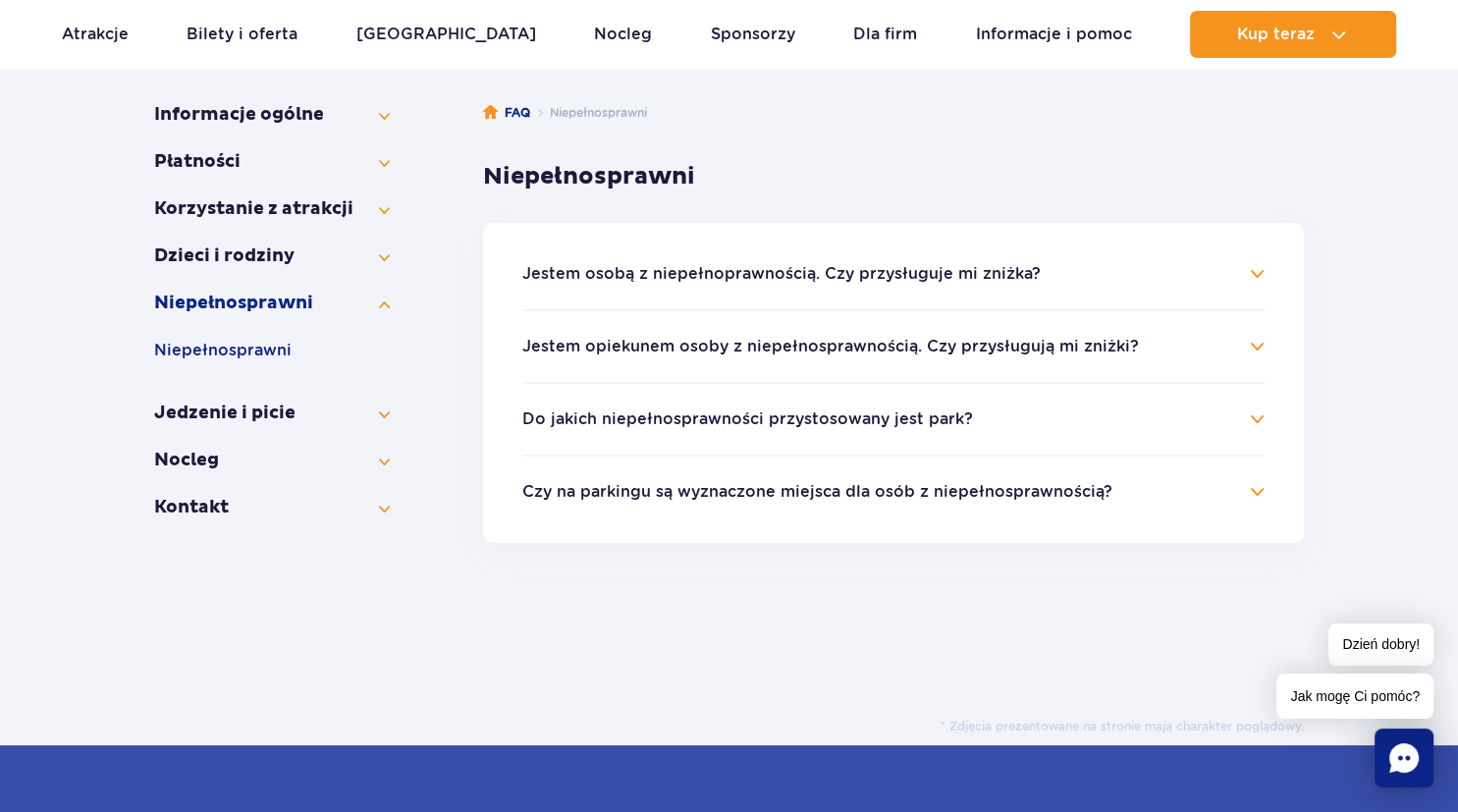click on "Jestem osobą z niepełnoprawnością. Czy przysługuje mi zniżka?" at bounding box center (893, 274) 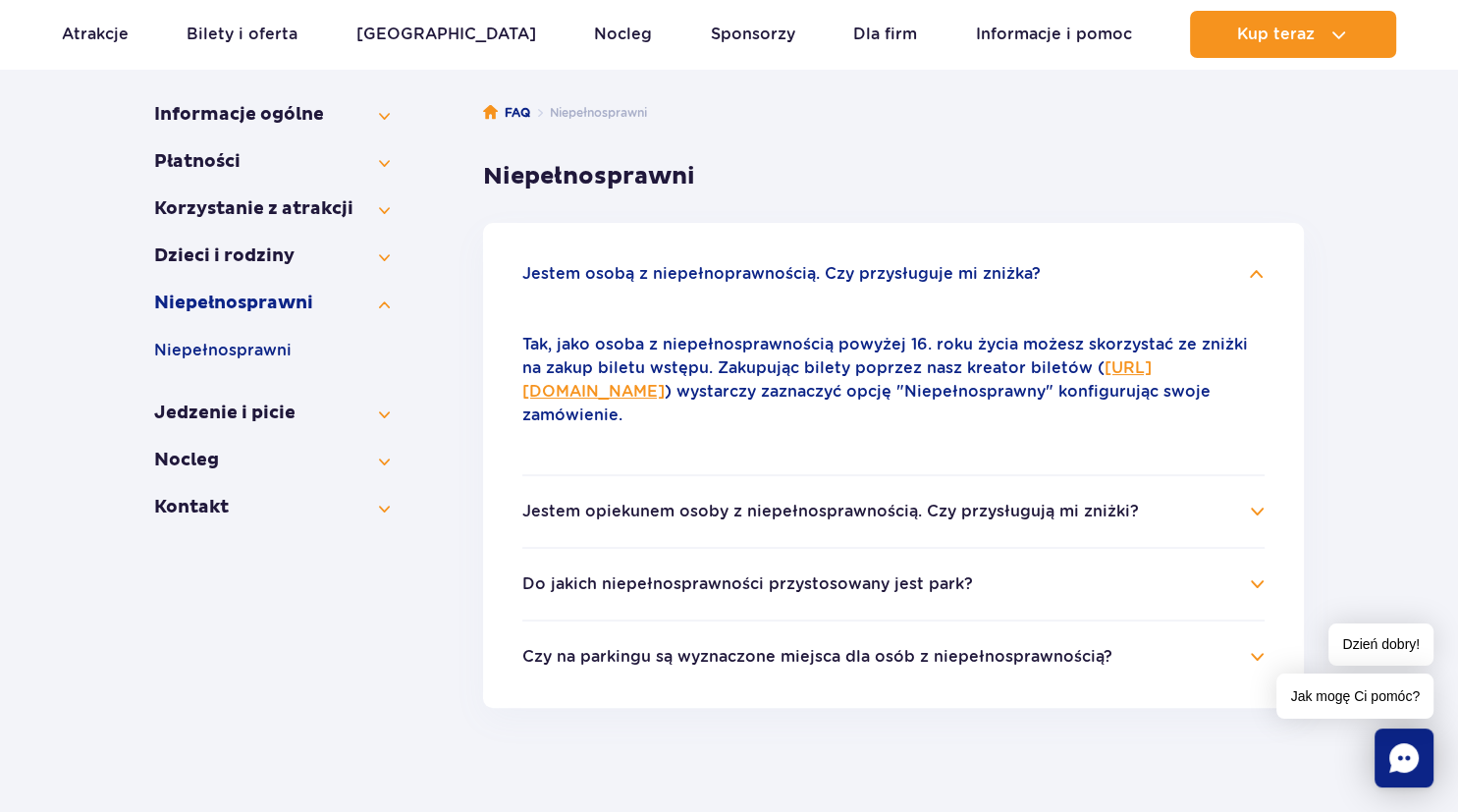 scroll, scrollTop: 414, scrollLeft: 0, axis: vertical 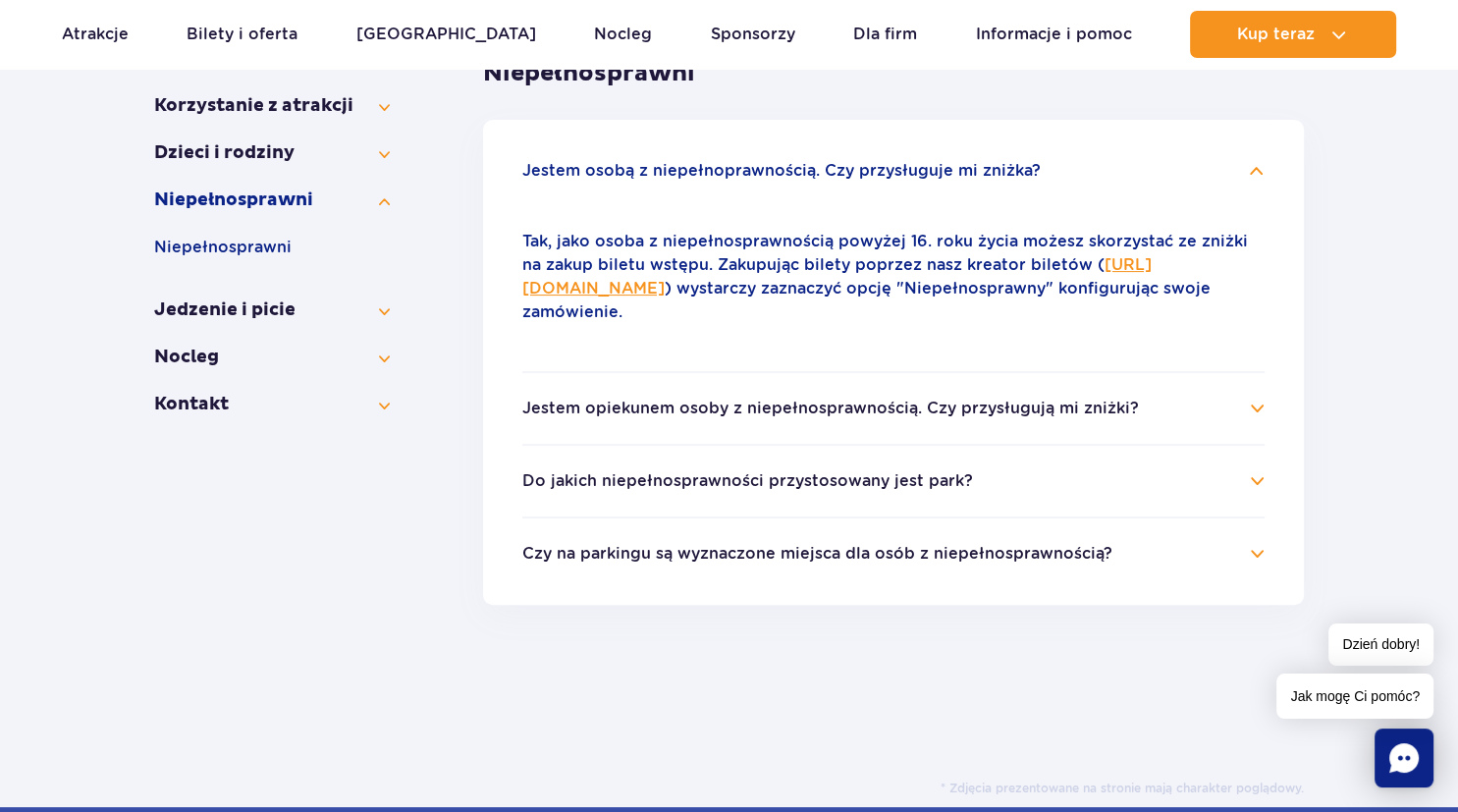 click on "Jestem opiekunem osoby z niepełnosprawnością. Czy przysługują mi zniżki?" at bounding box center [893, 408] 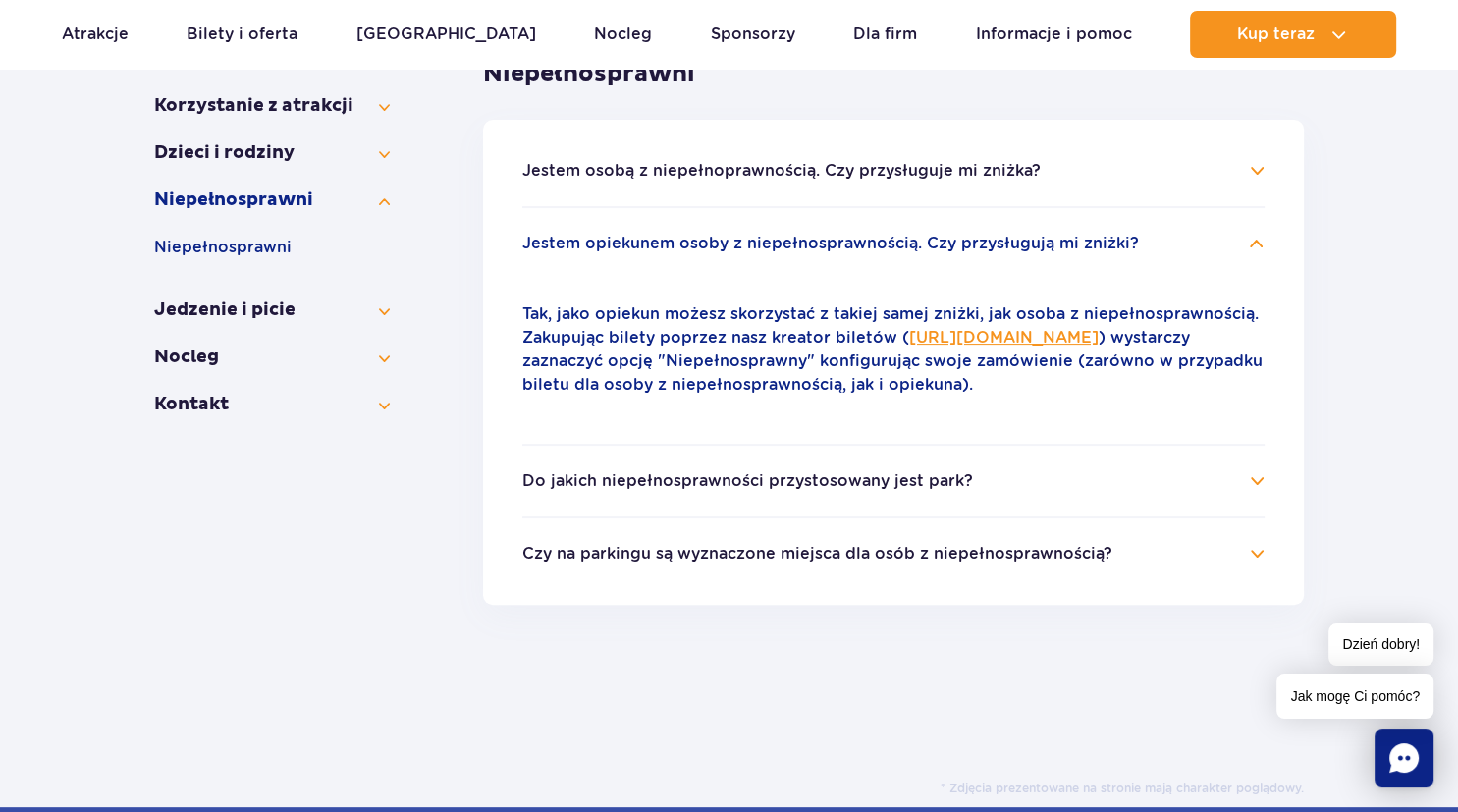 click on "Do jakich niepełnosprawności przystosowany jest park?" at bounding box center (893, 481) 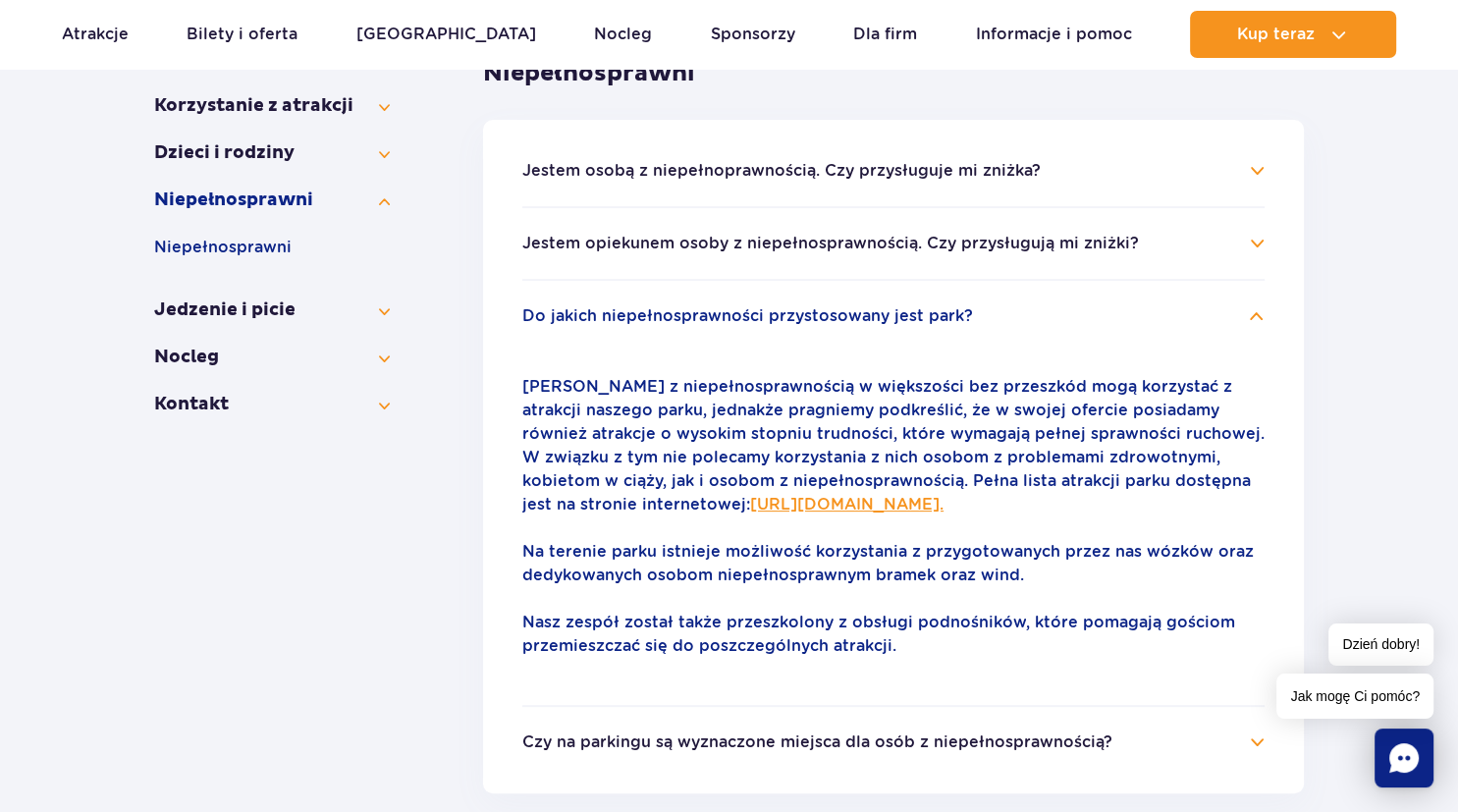 scroll, scrollTop: 0, scrollLeft: 0, axis: both 